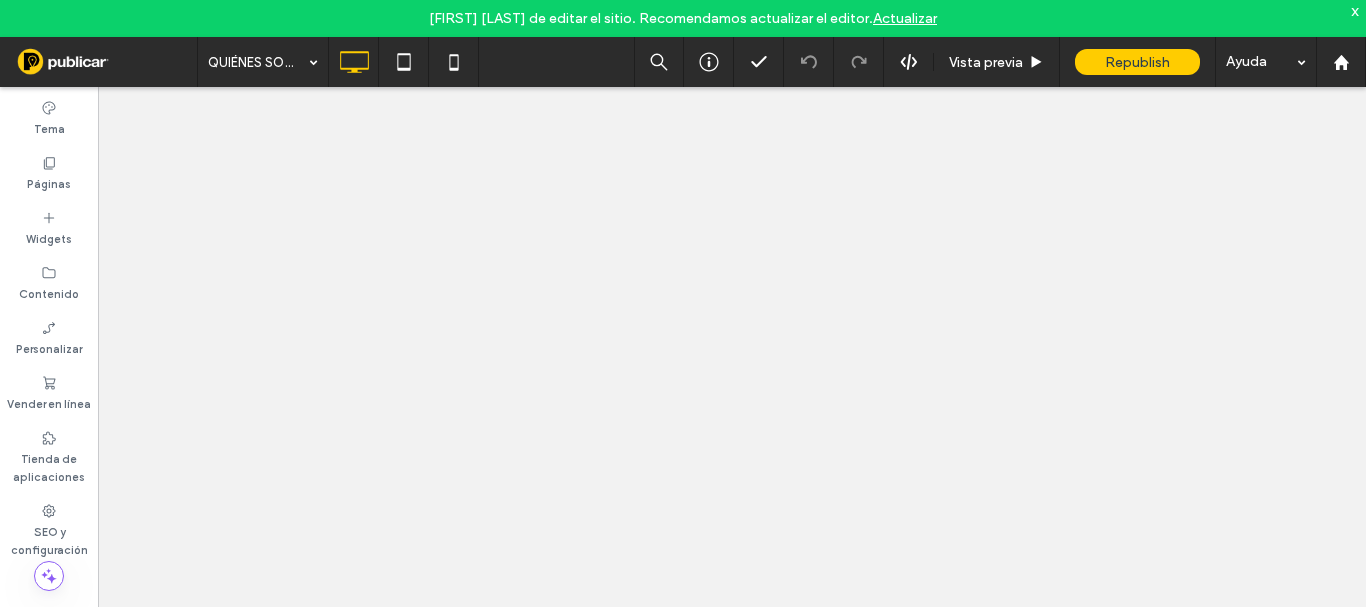 scroll, scrollTop: 0, scrollLeft: 0, axis: both 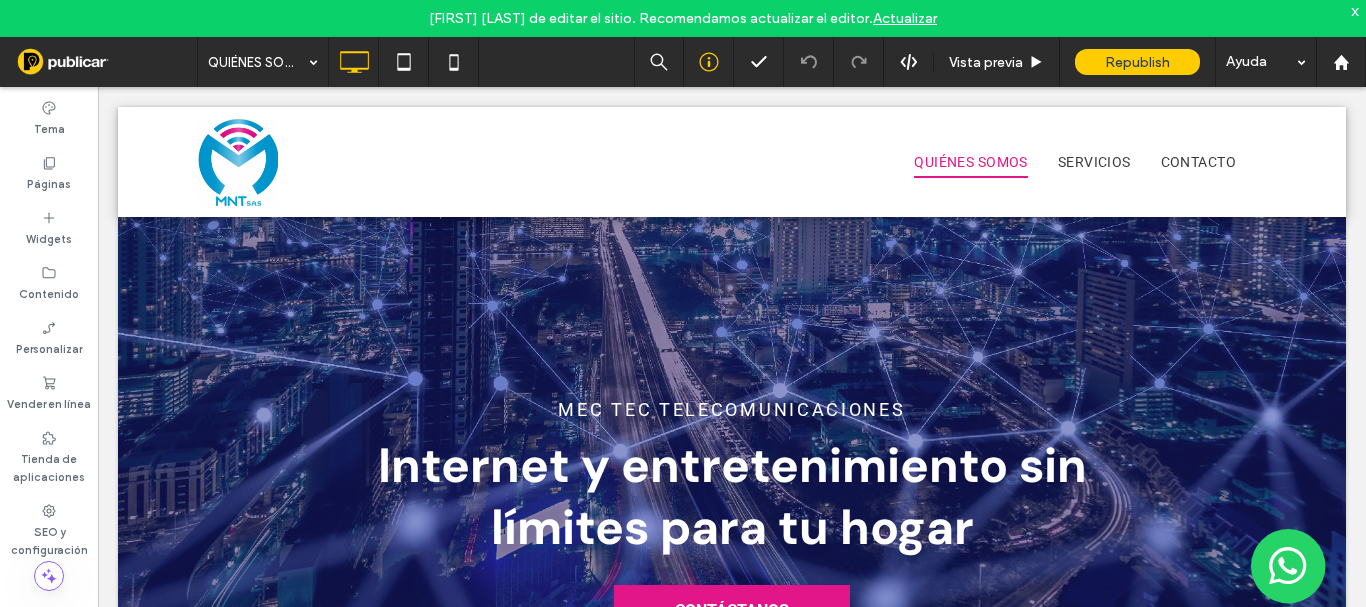 click 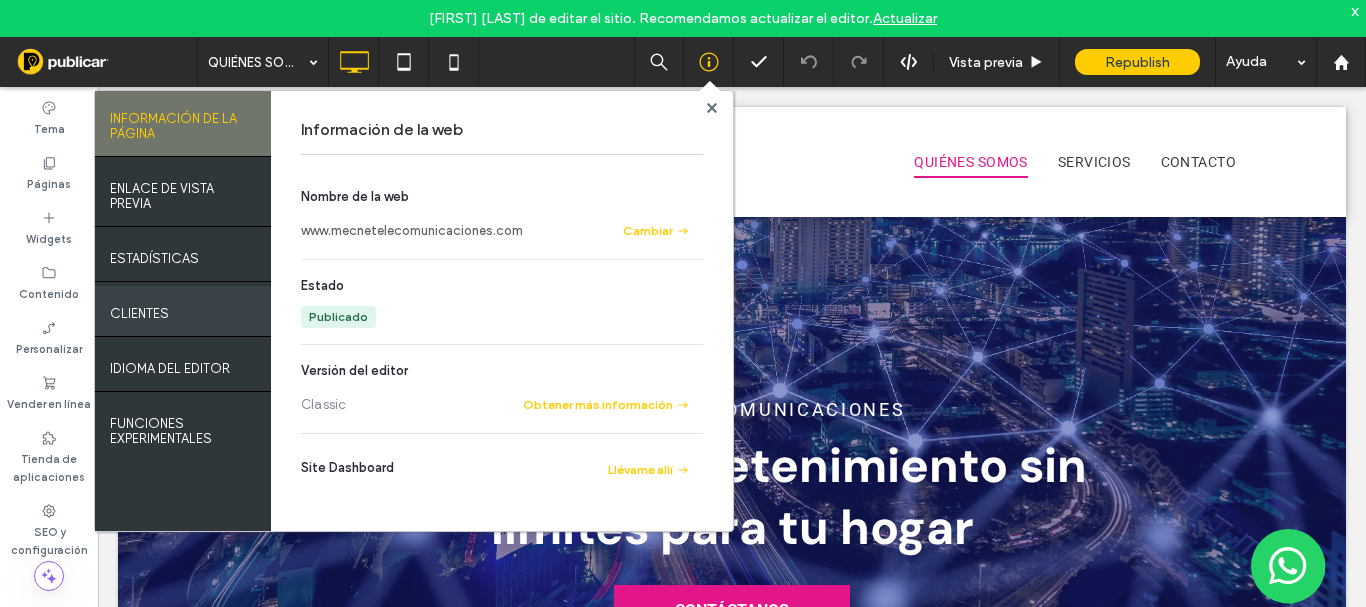 click on "Clientes" at bounding box center [139, 308] 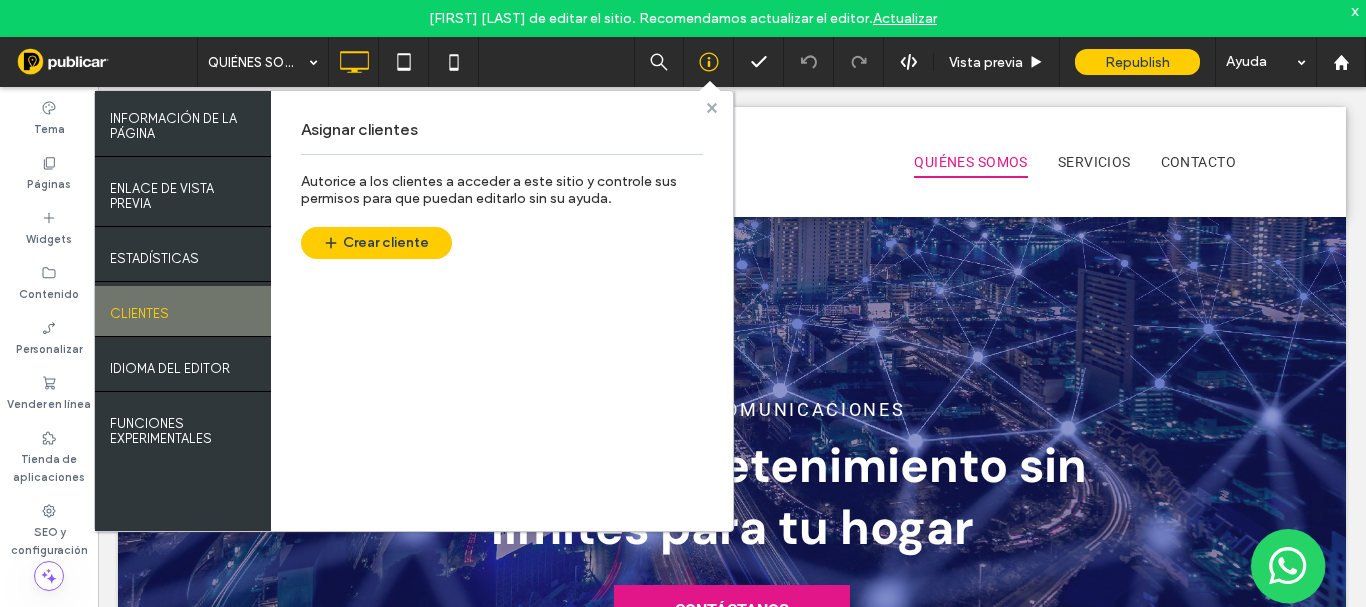 click 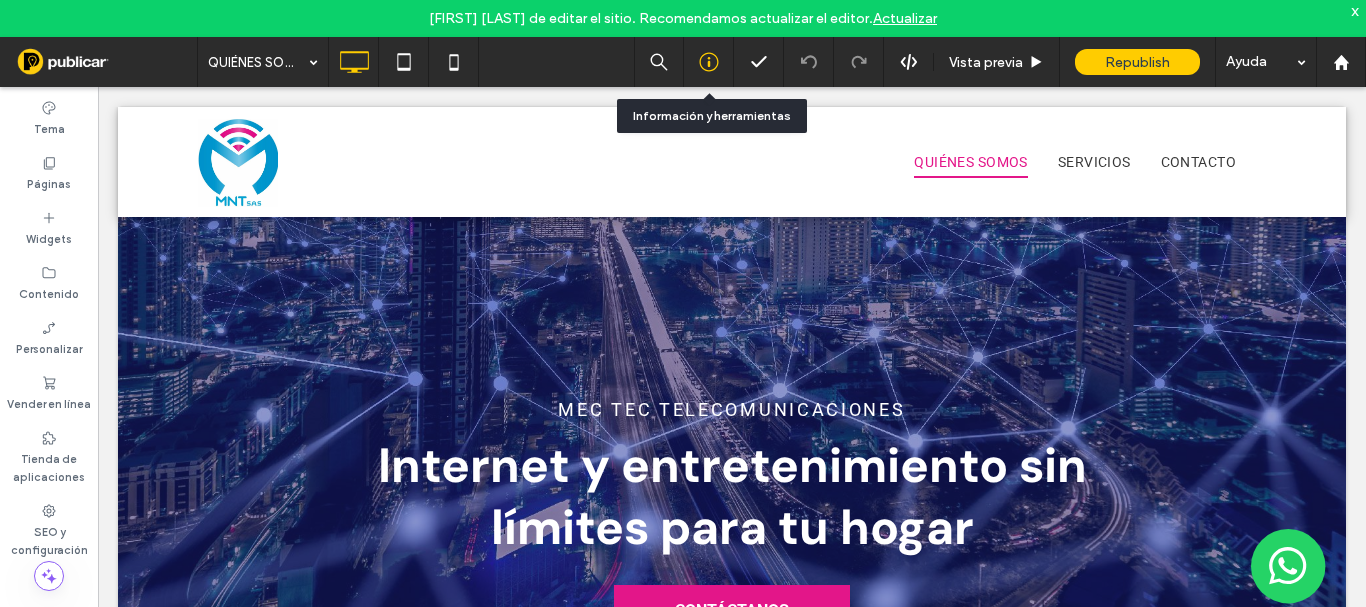 click at bounding box center [708, 62] 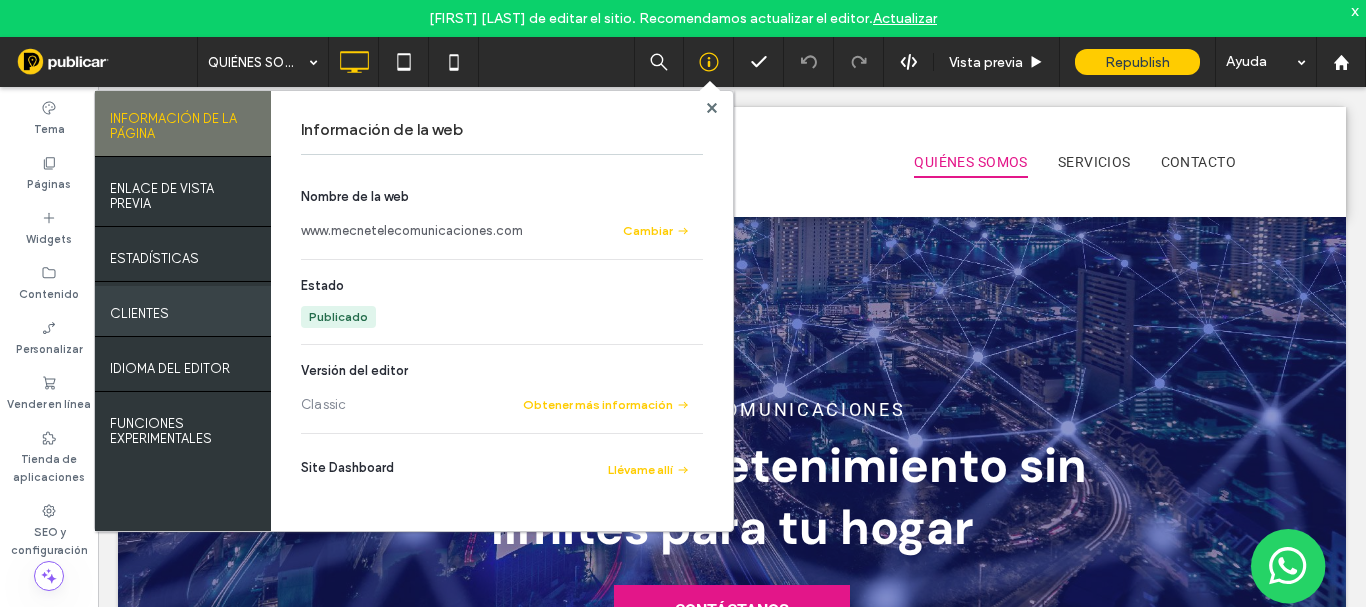 click on "Clientes" at bounding box center [183, 311] 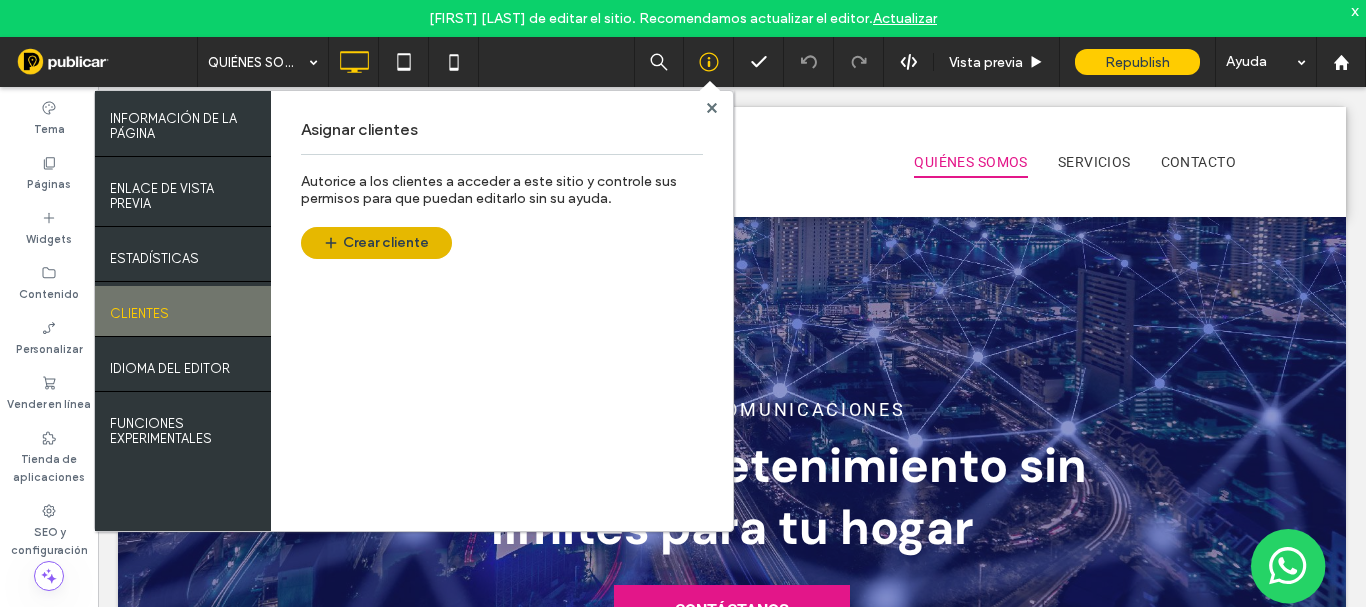 click on "Crear cliente" at bounding box center (376, 243) 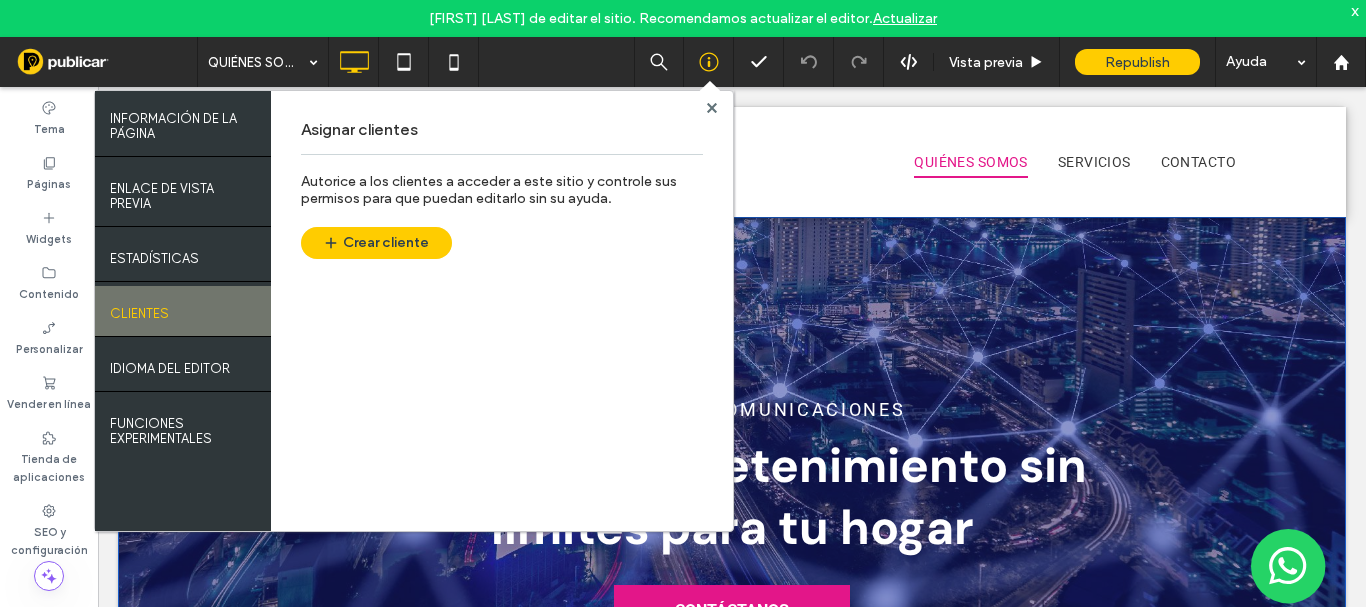 click on "Mec Tec TelecomunicacioneS
Internet y entretenimiento sin límites para tu hogar
CONTÁCTANOS
Click To Paste
Fila + Añadir sección" at bounding box center [732, 515] 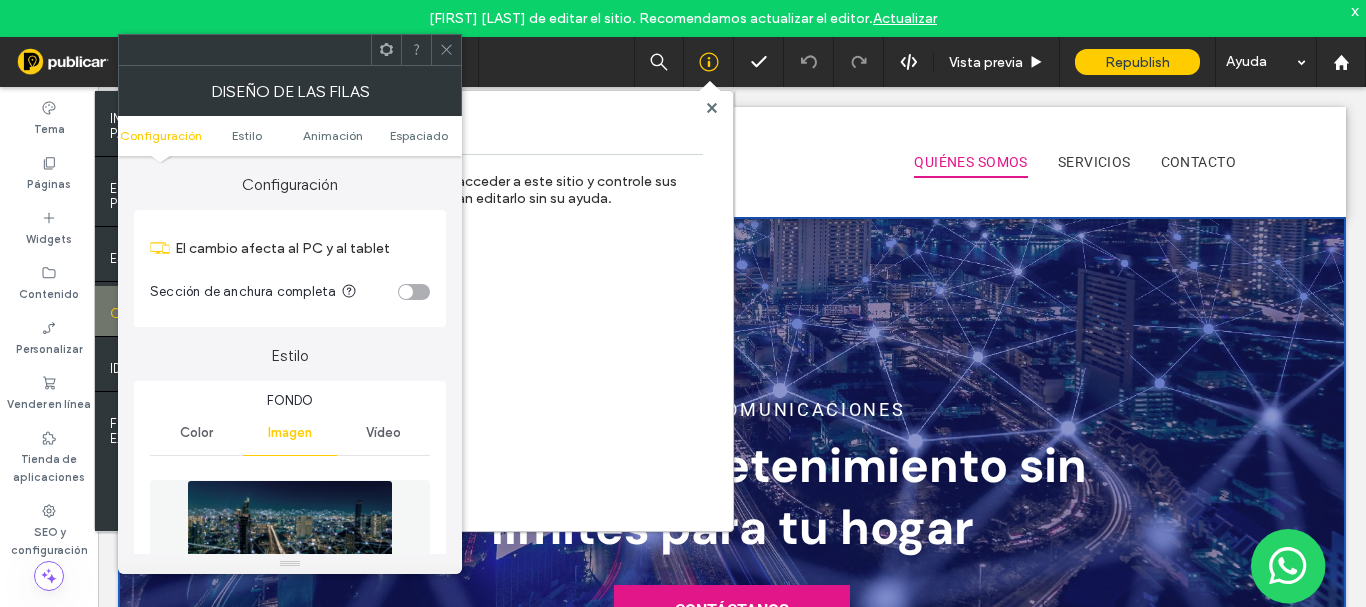 click at bounding box center [711, 107] 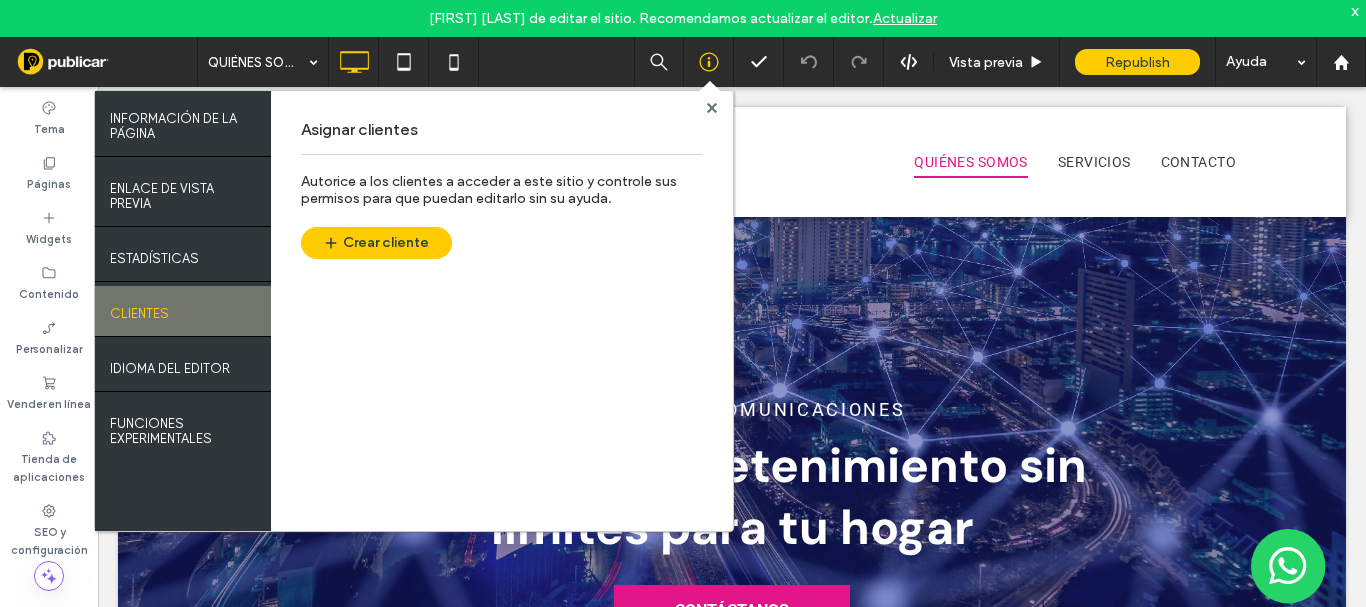 click at bounding box center (711, 107) 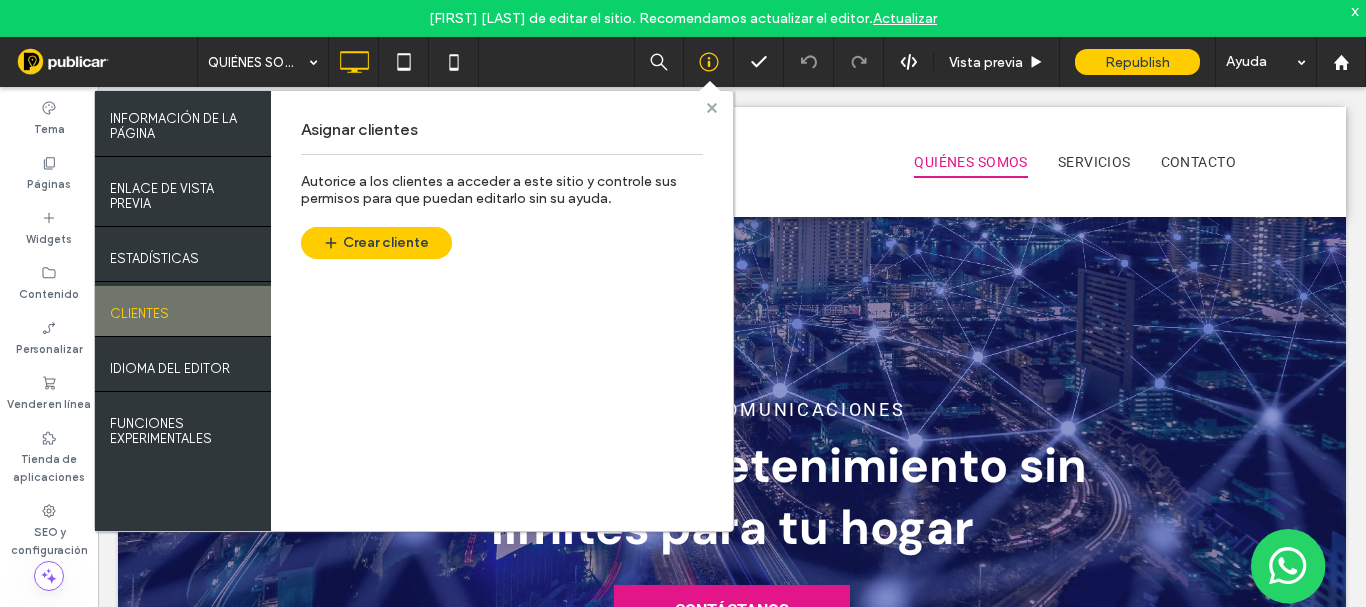 click 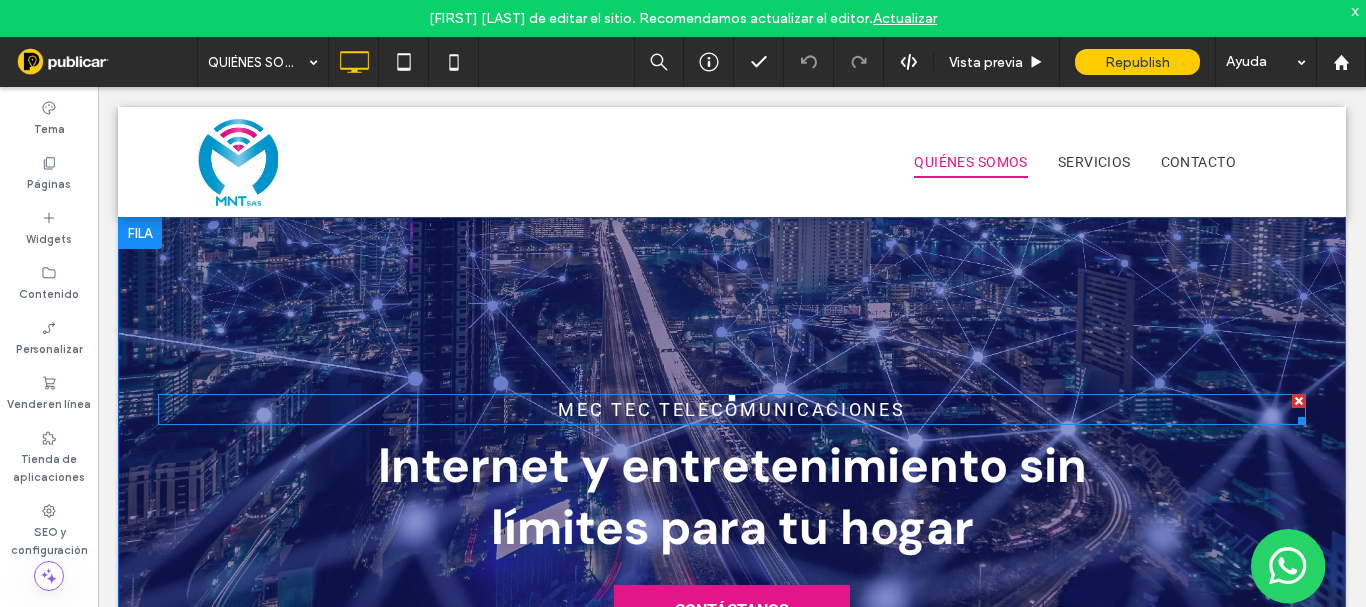 click on "Mec Tec TelecomunicacioneS" at bounding box center (731, 409) 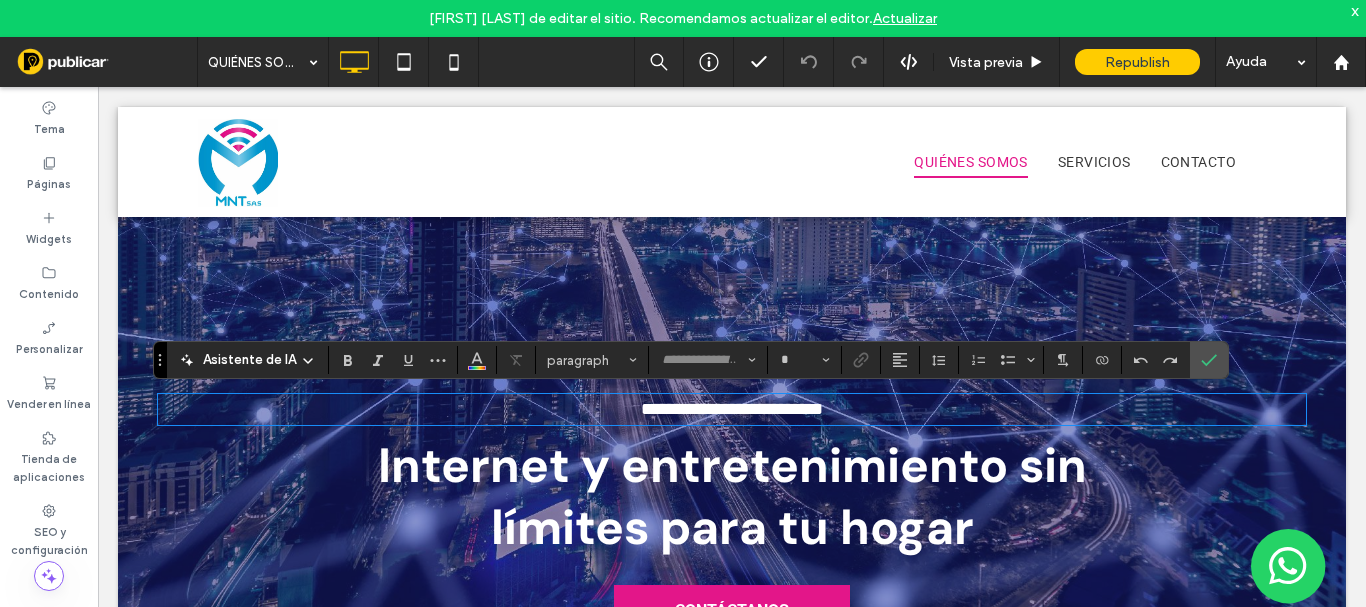 type on "******" 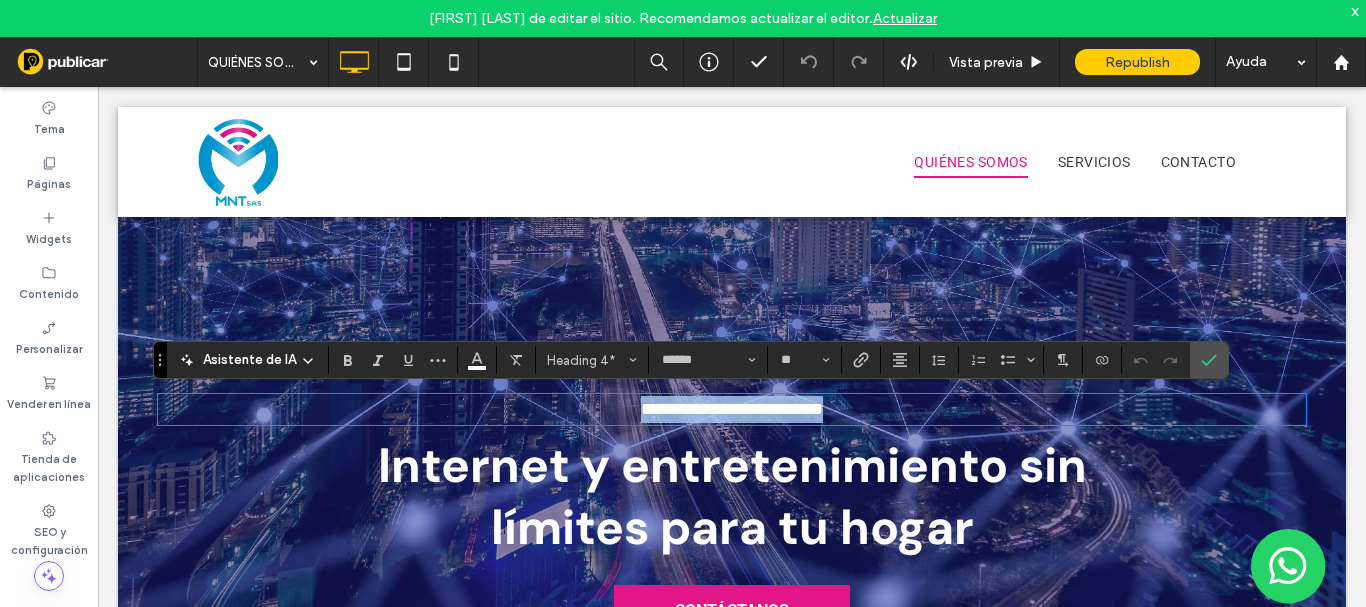 click on "**********" at bounding box center (732, 409) 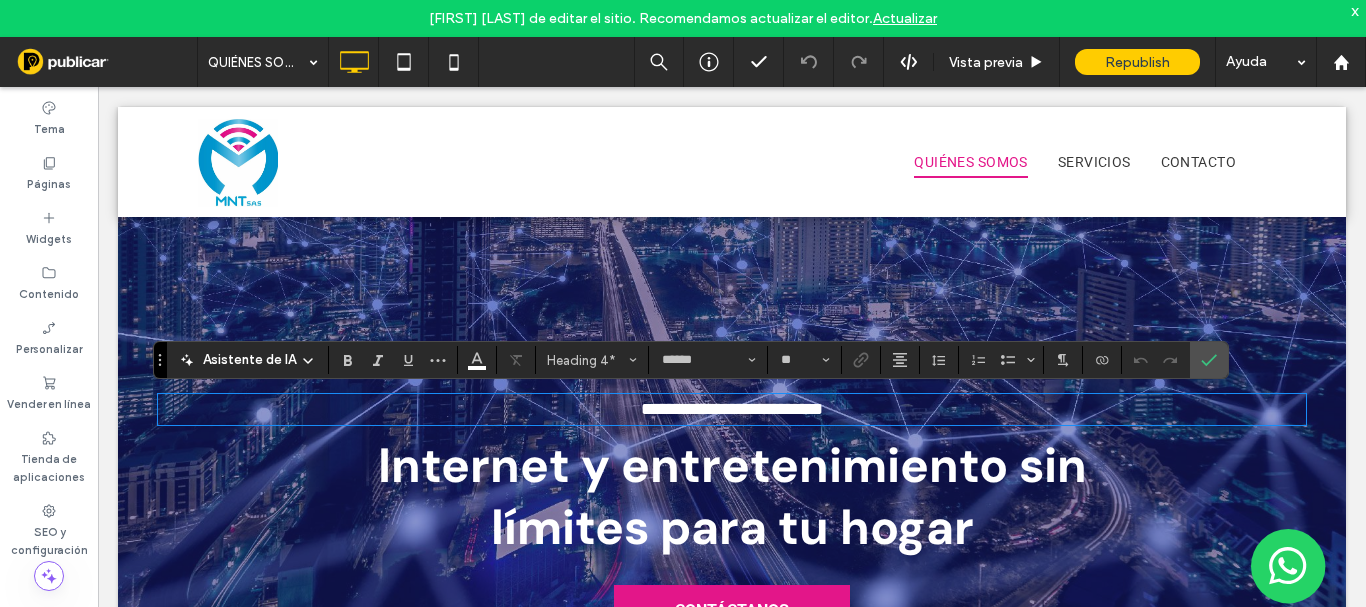 type 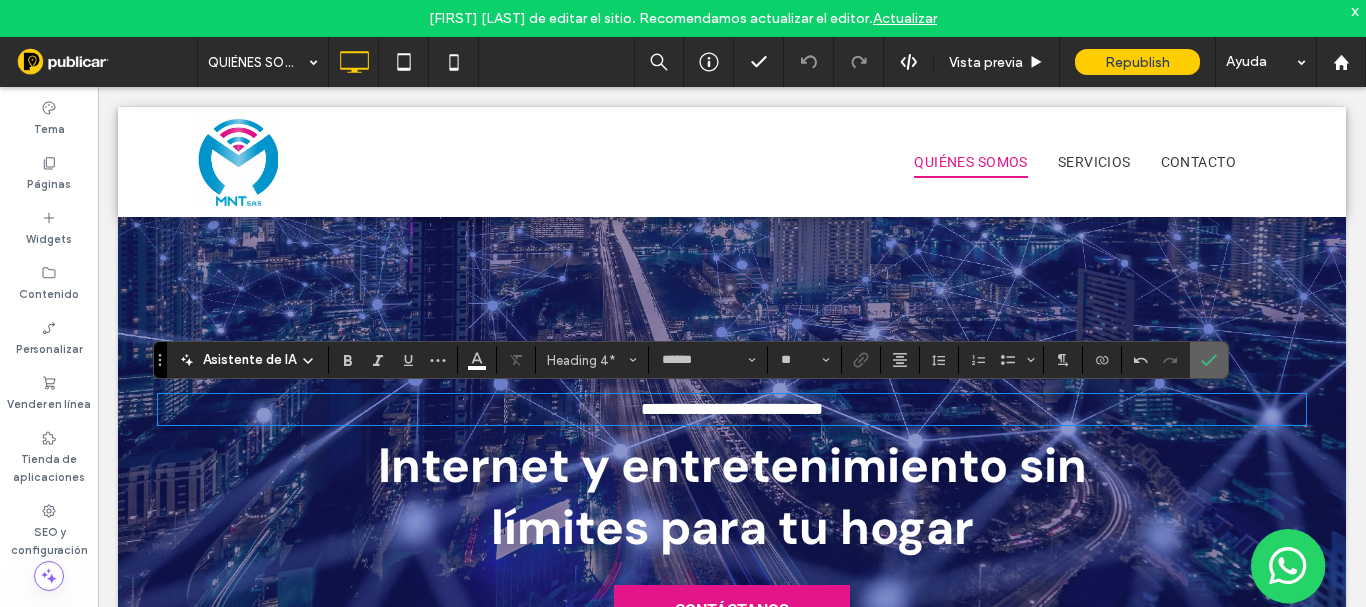 click at bounding box center (1209, 360) 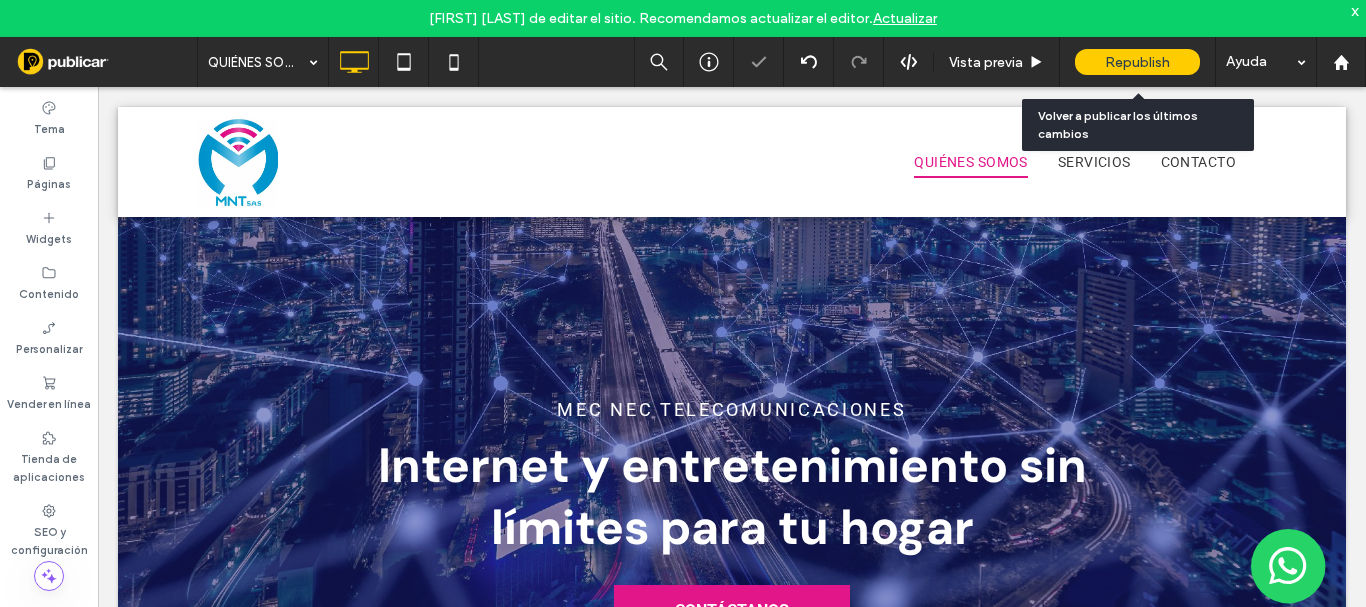 click on "Republish" at bounding box center (1137, 62) 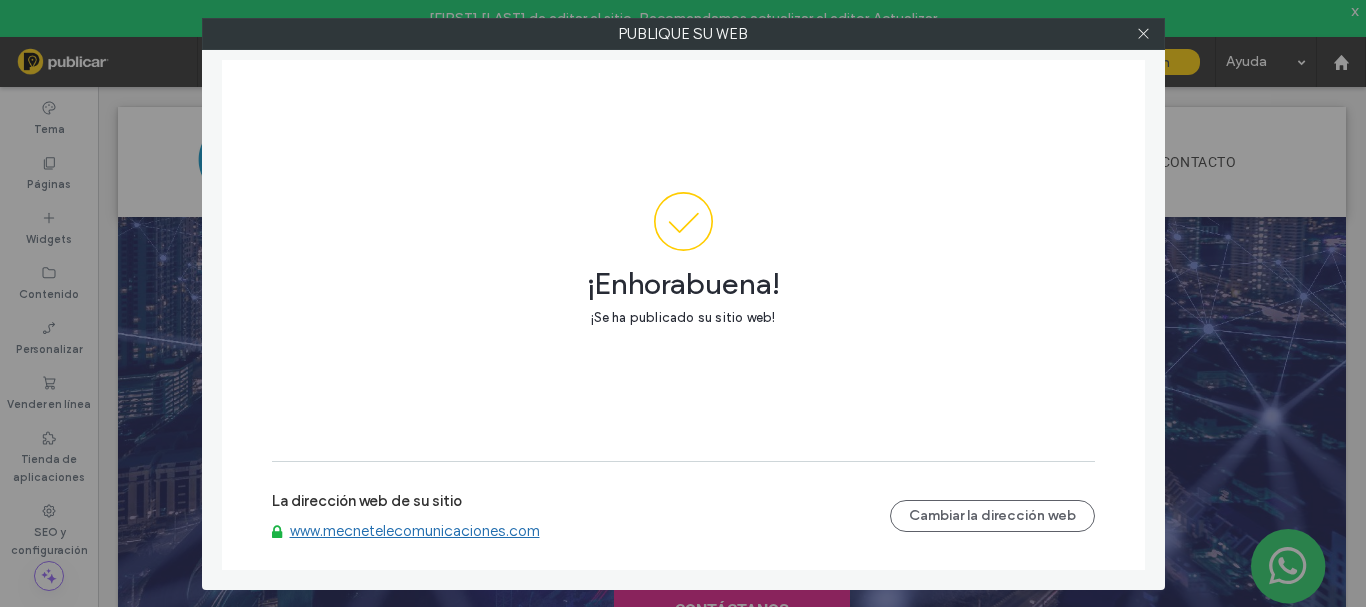 click on "www.mecnetelecomunicaciones.com" at bounding box center (415, 531) 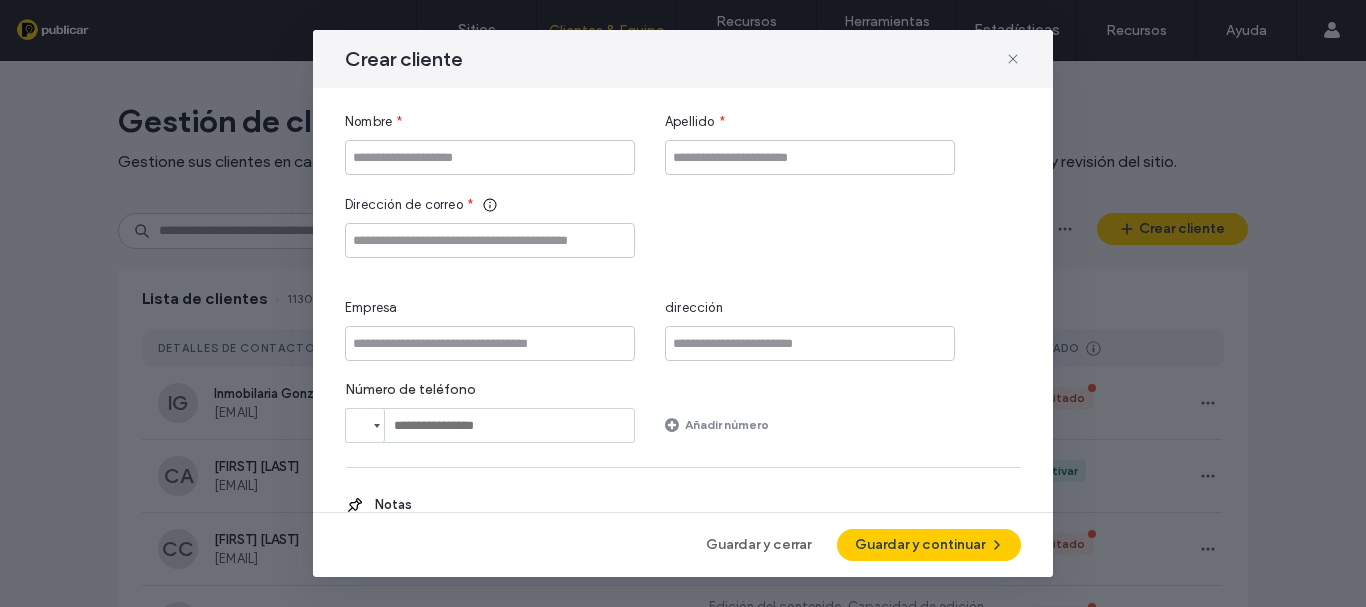 scroll, scrollTop: 0, scrollLeft: 0, axis: both 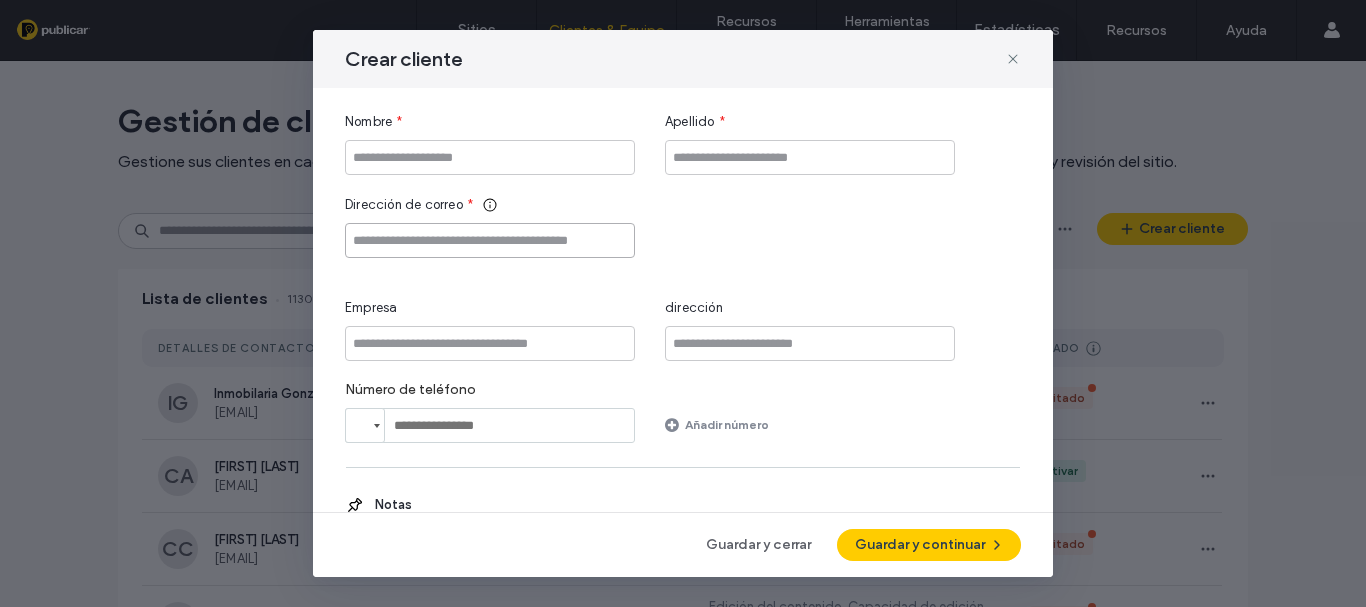 click at bounding box center [490, 240] 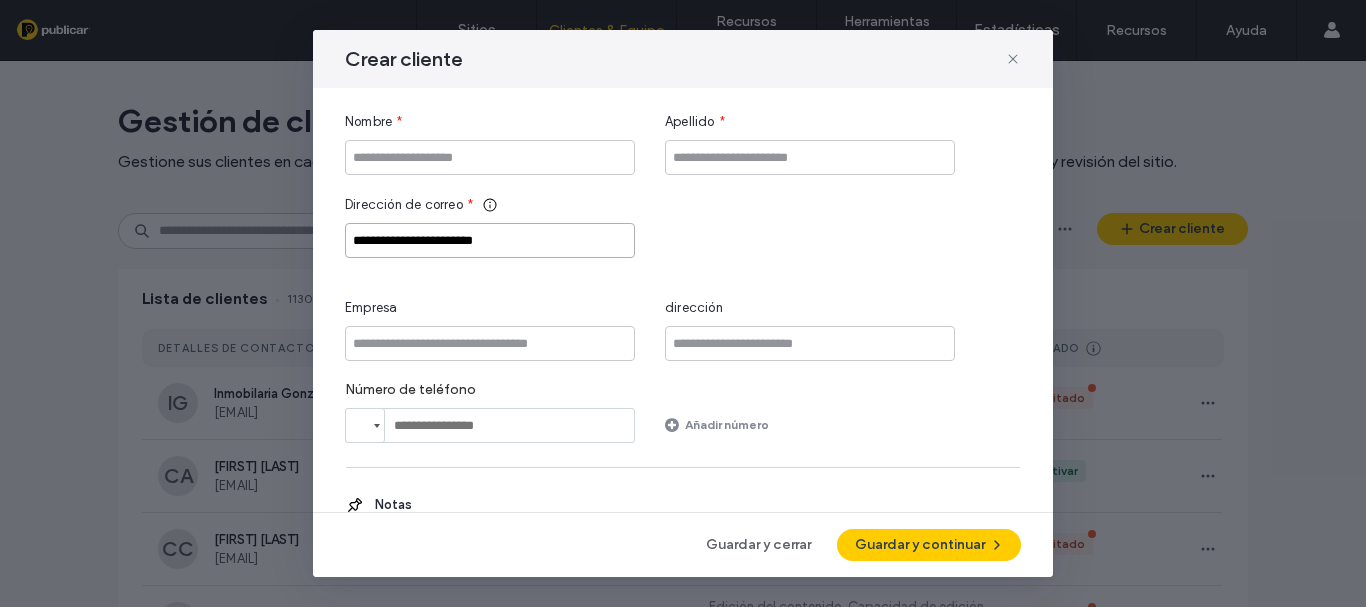 type on "**********" 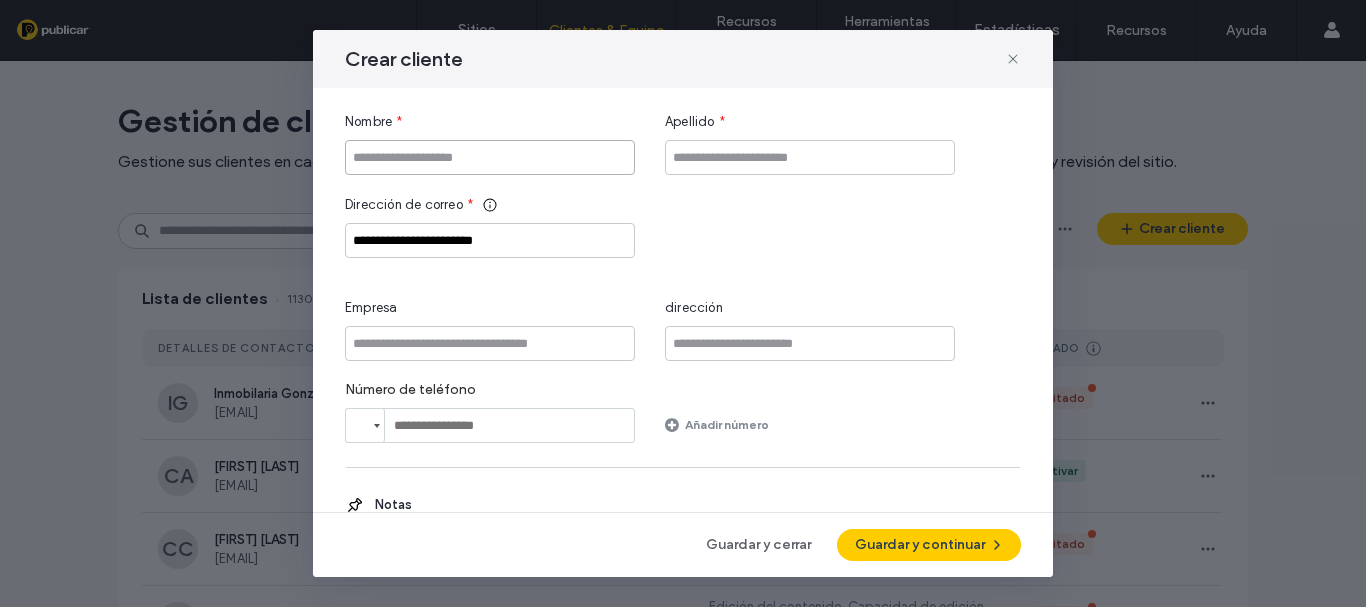 click at bounding box center (490, 157) 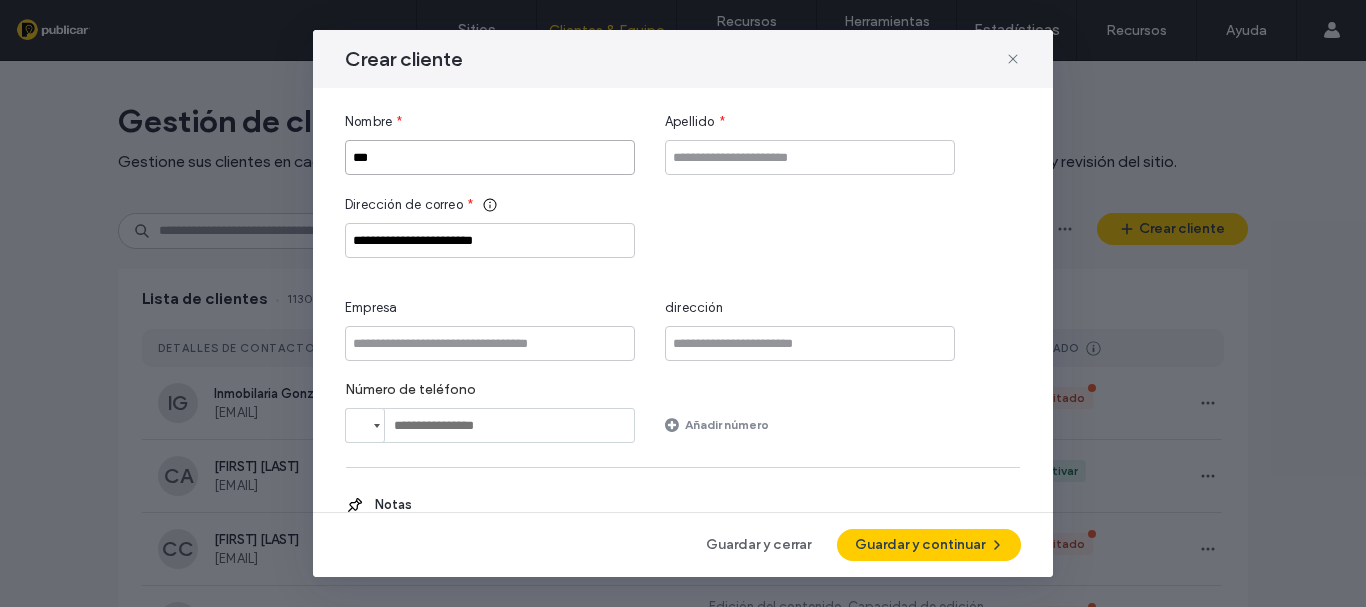 type on "***" 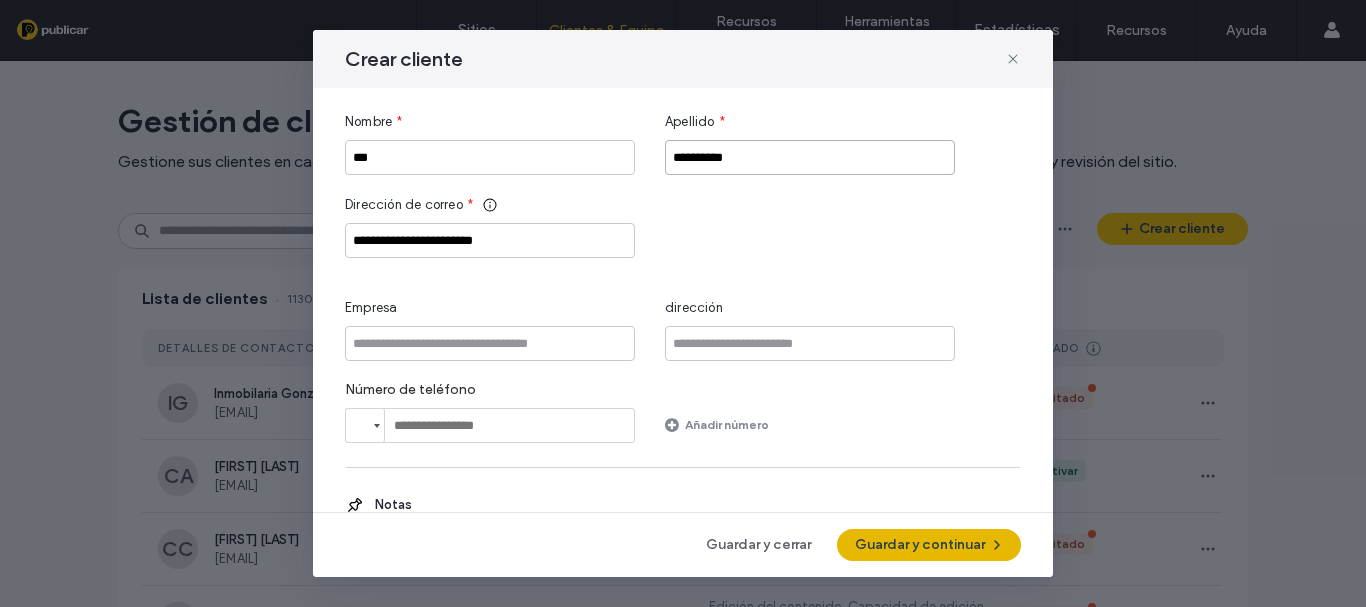 type on "**********" 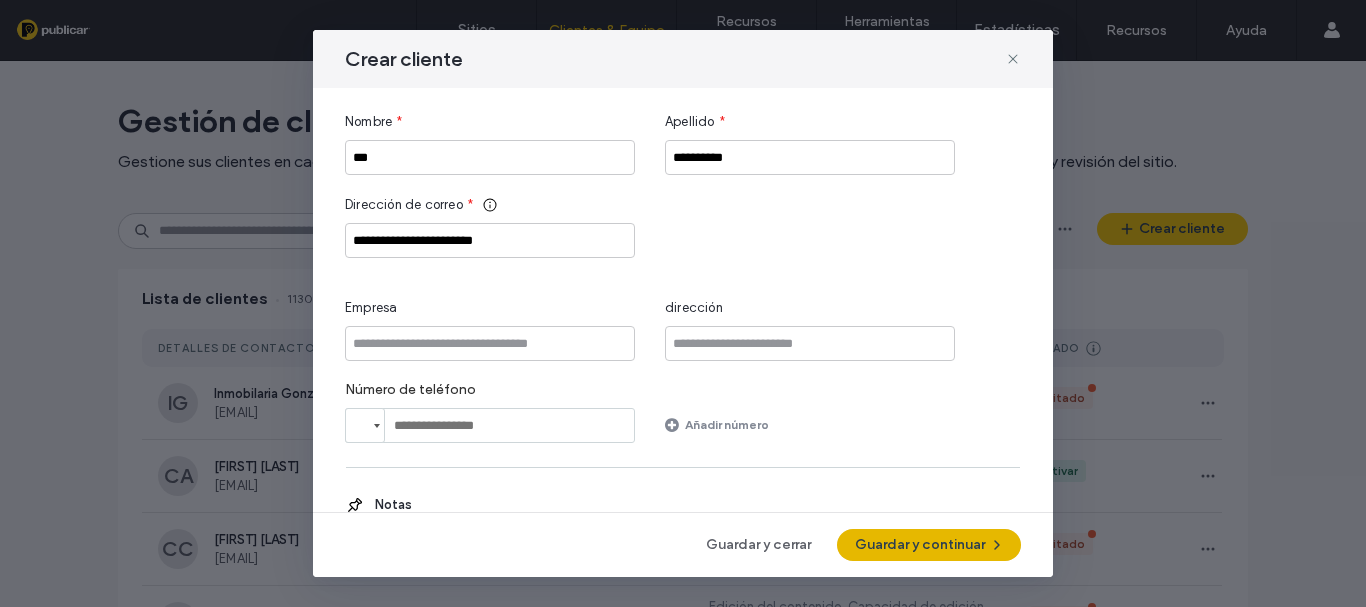 click on "Guardar y continuar" at bounding box center (929, 545) 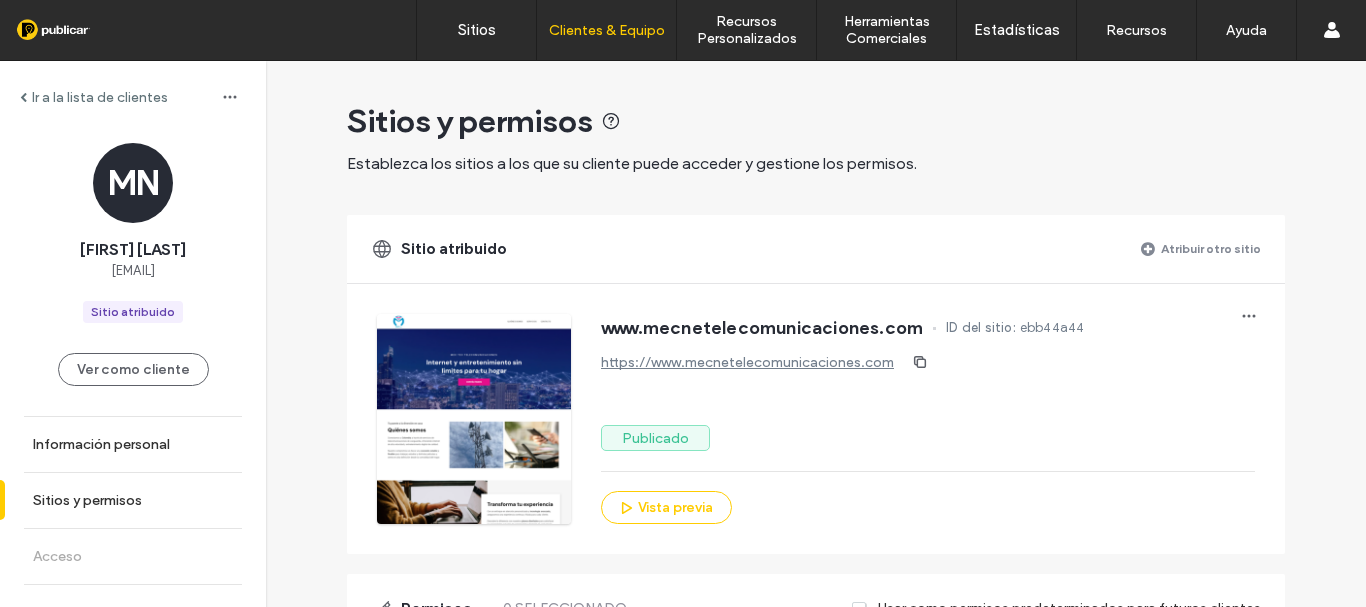 scroll, scrollTop: 500, scrollLeft: 0, axis: vertical 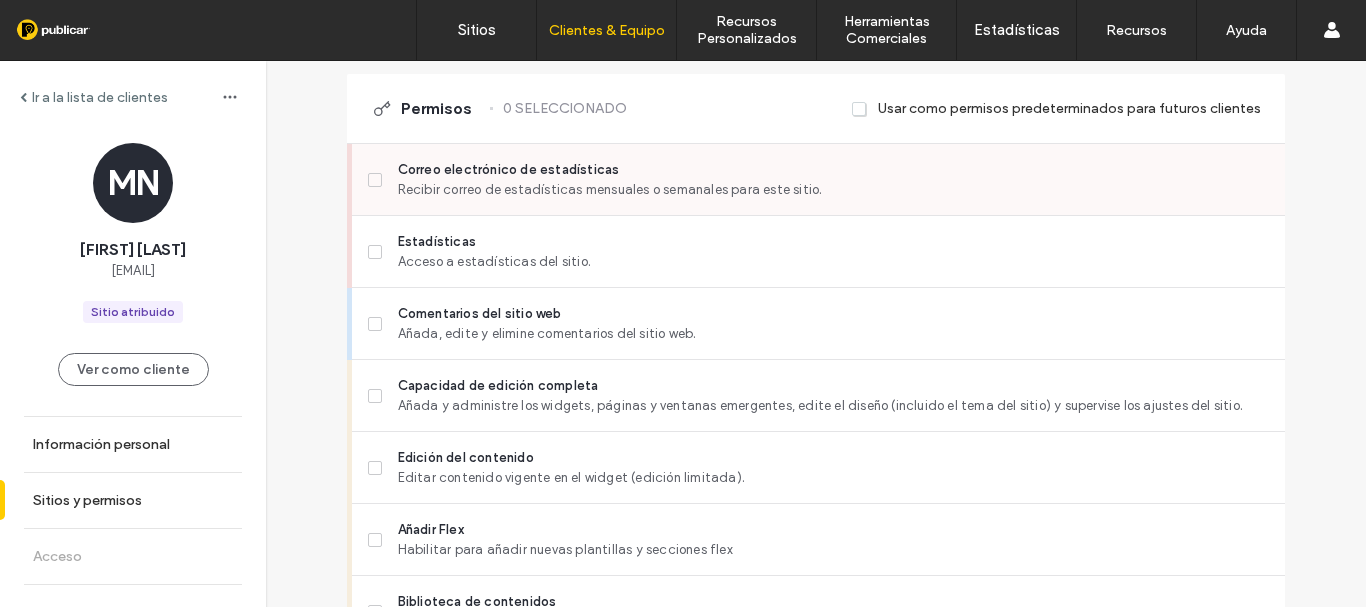 click at bounding box center (375, 180) 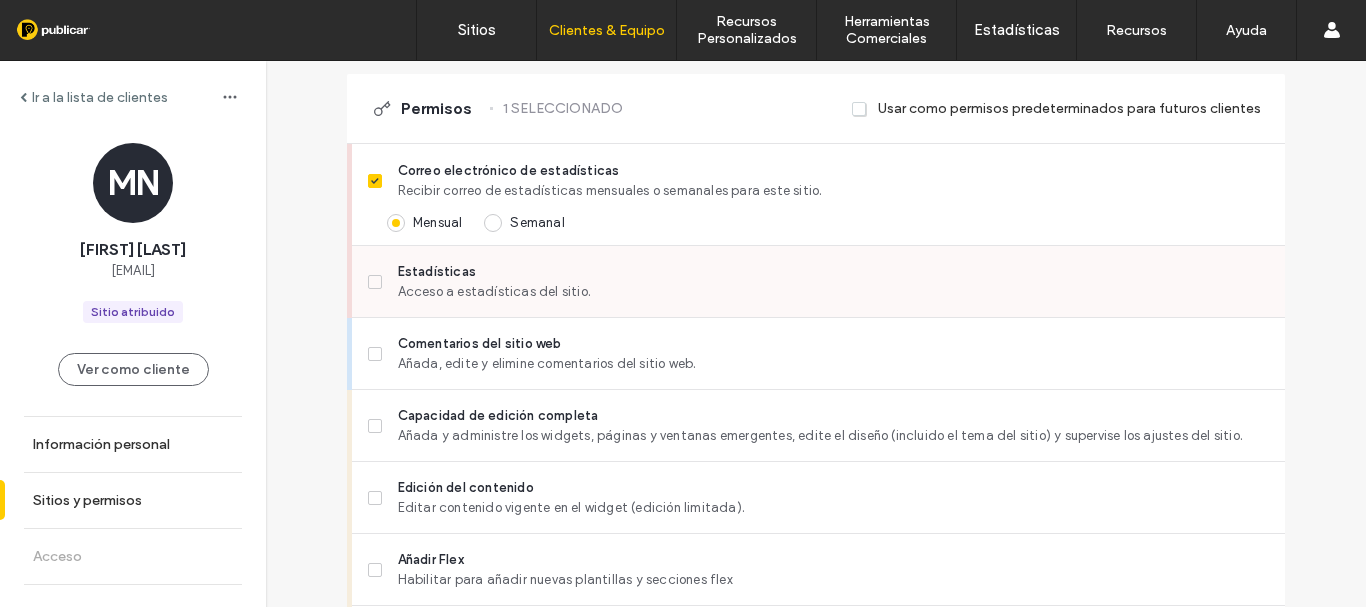 click on "Estadísticas Acceso a estadísticas del sitio." at bounding box center (818, 282) 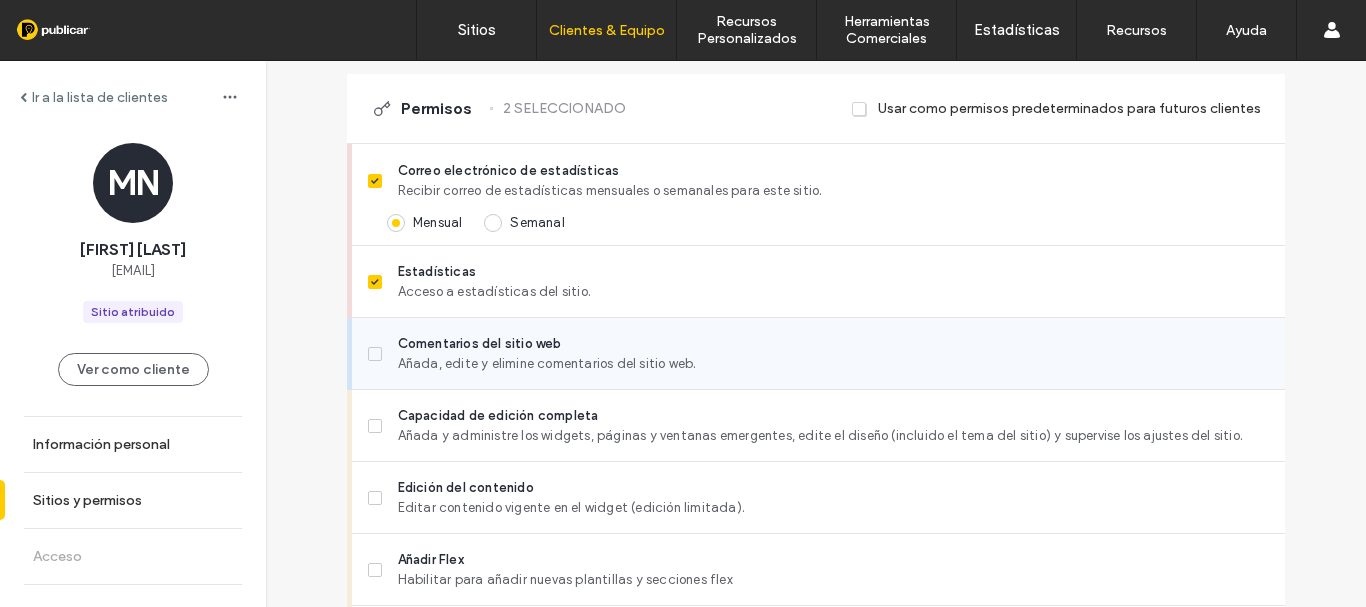 click on "Comentarios del sitio web Añada, edite y elimine comentarios del sitio web." at bounding box center (818, 354) 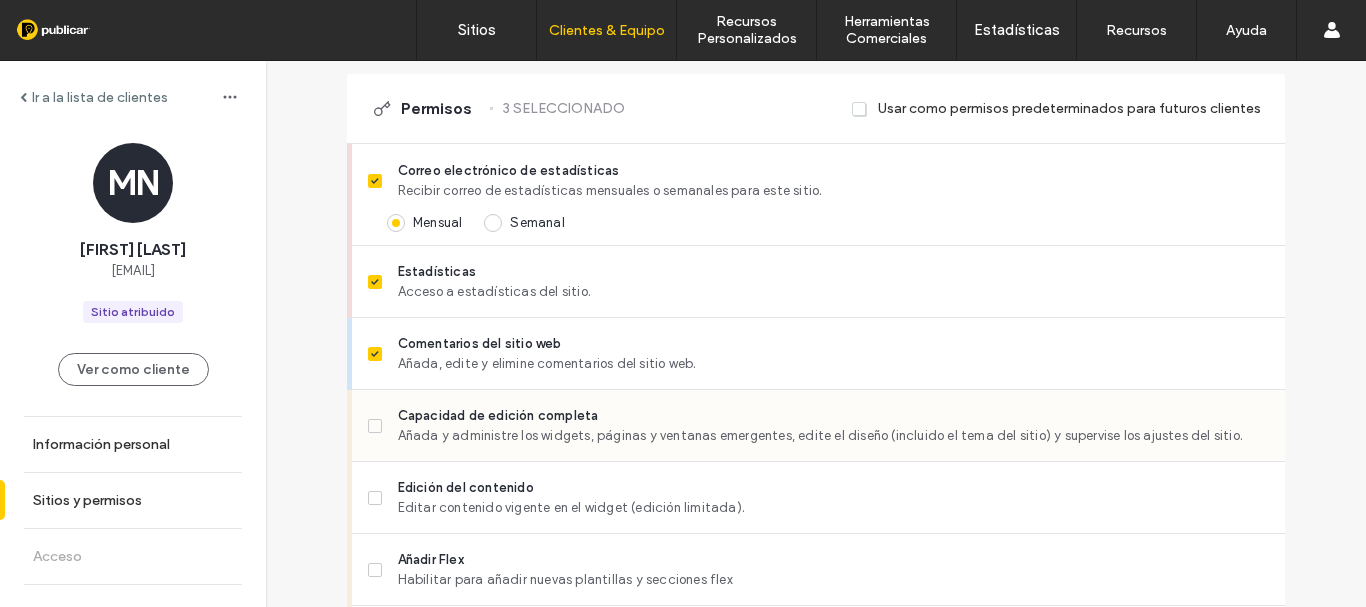 click on "Añada y administre los widgets, páginas y ventanas emergentes, edite el diseño (incluido el tema del sitio) y supervise los ajustes del sitio." at bounding box center [833, 436] 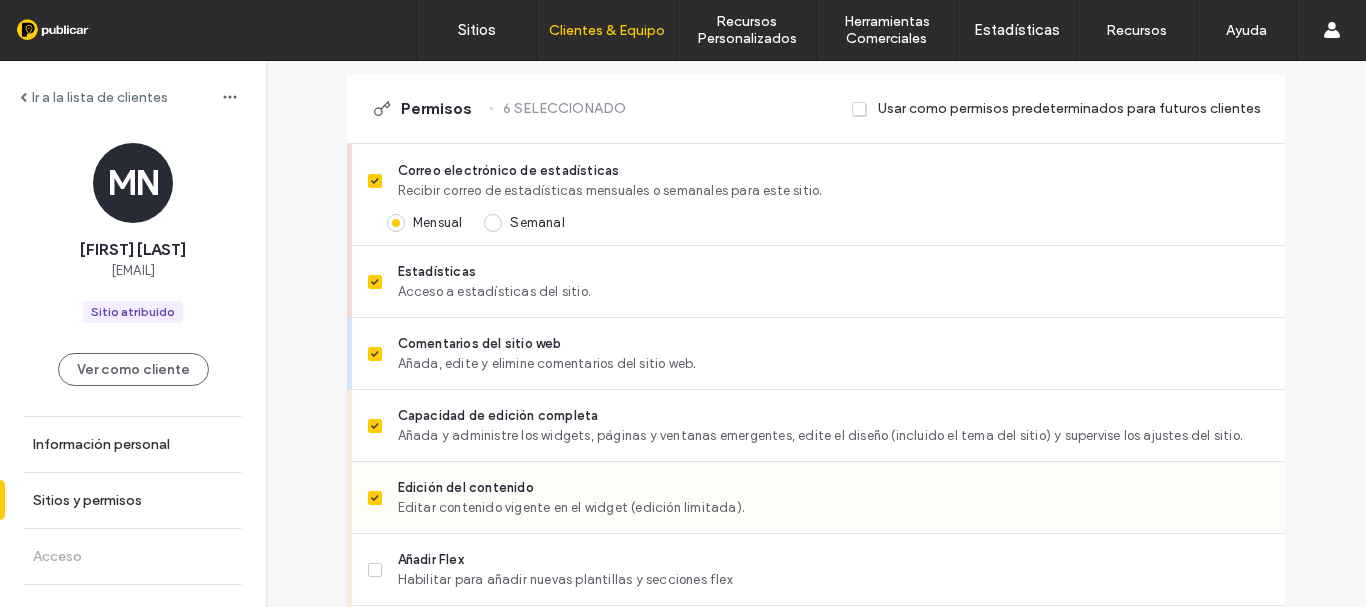 click on "Editar contenido vigente en el widget (edición limitada)." at bounding box center (833, 508) 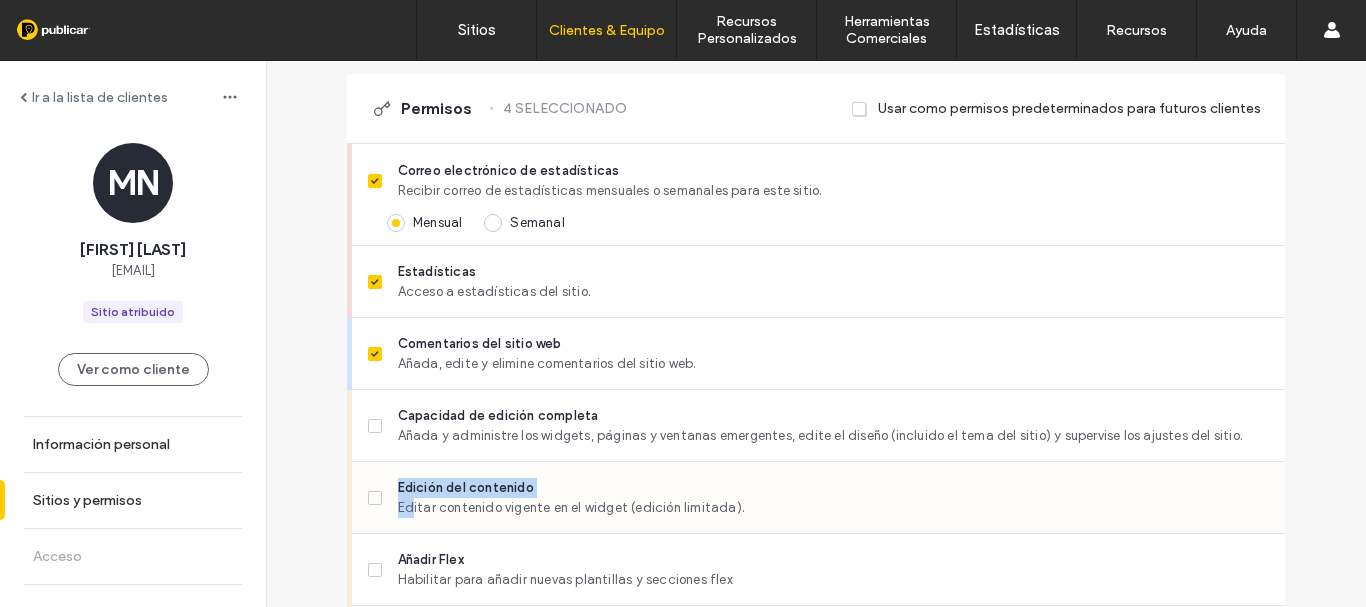click on "Edición del contenido Editar contenido vigente en el widget (edición limitada)." at bounding box center (818, 498) 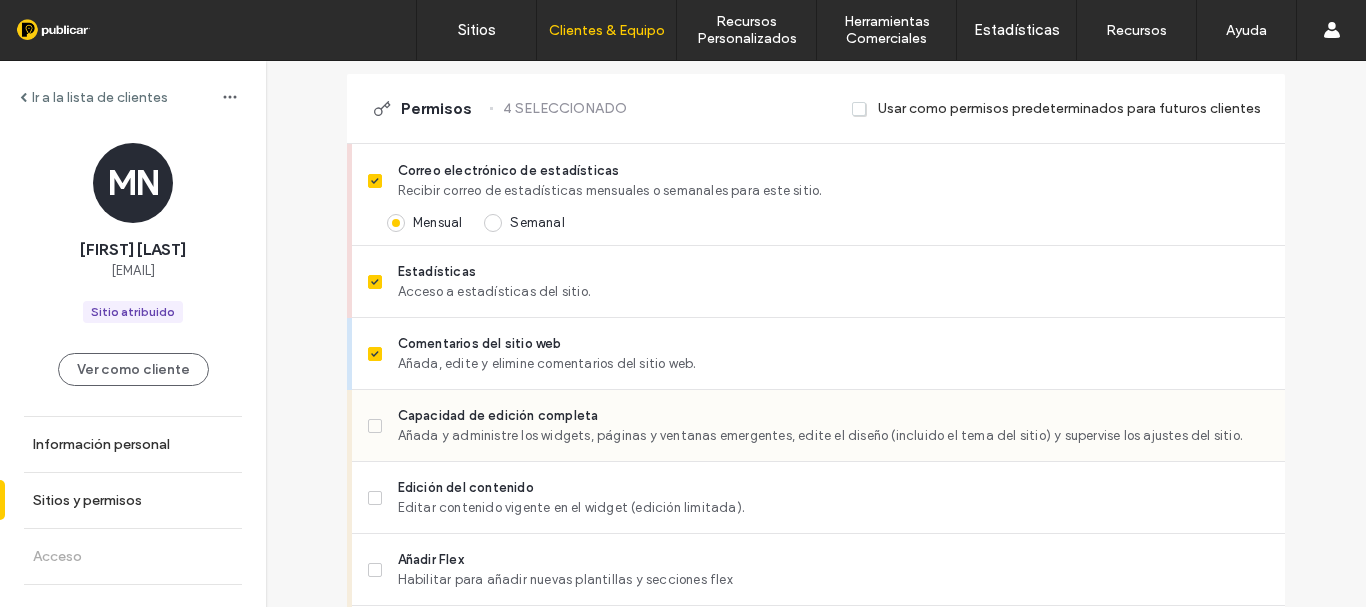 click on "Capacidad de edición completa Añada y administre los widgets, páginas y ventanas emergentes, edite el diseño (incluido el tema del sitio) y supervise los ajustes del sitio." at bounding box center [818, 426] 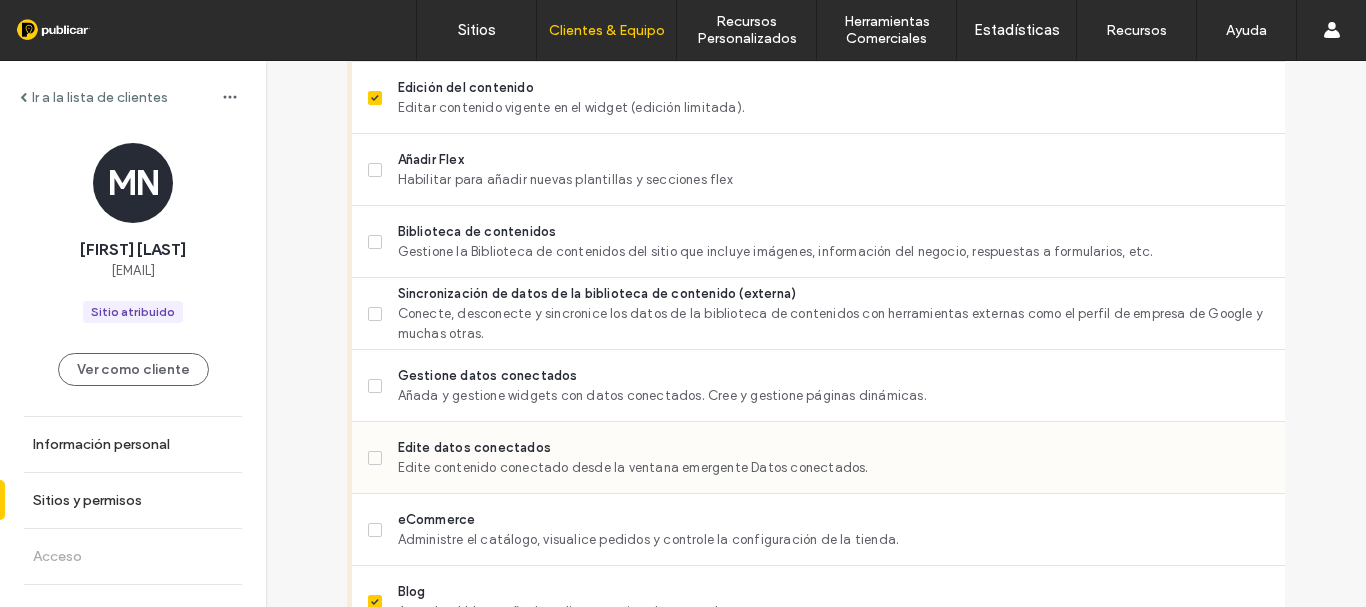 scroll, scrollTop: 1200, scrollLeft: 0, axis: vertical 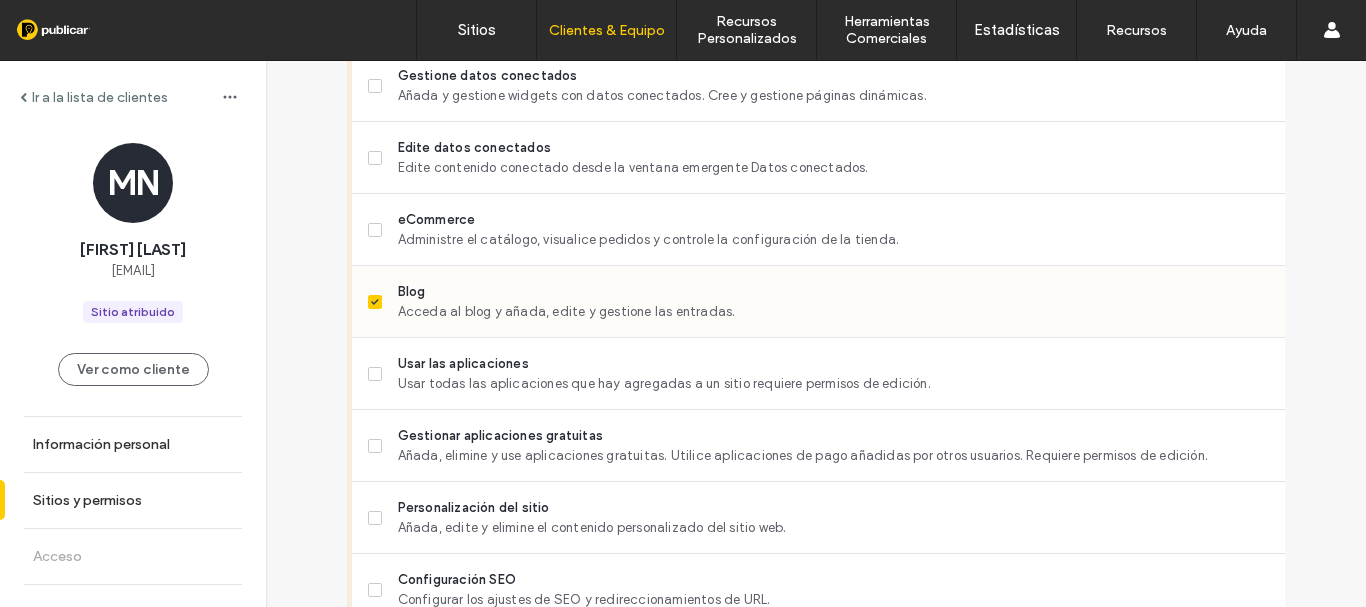 click 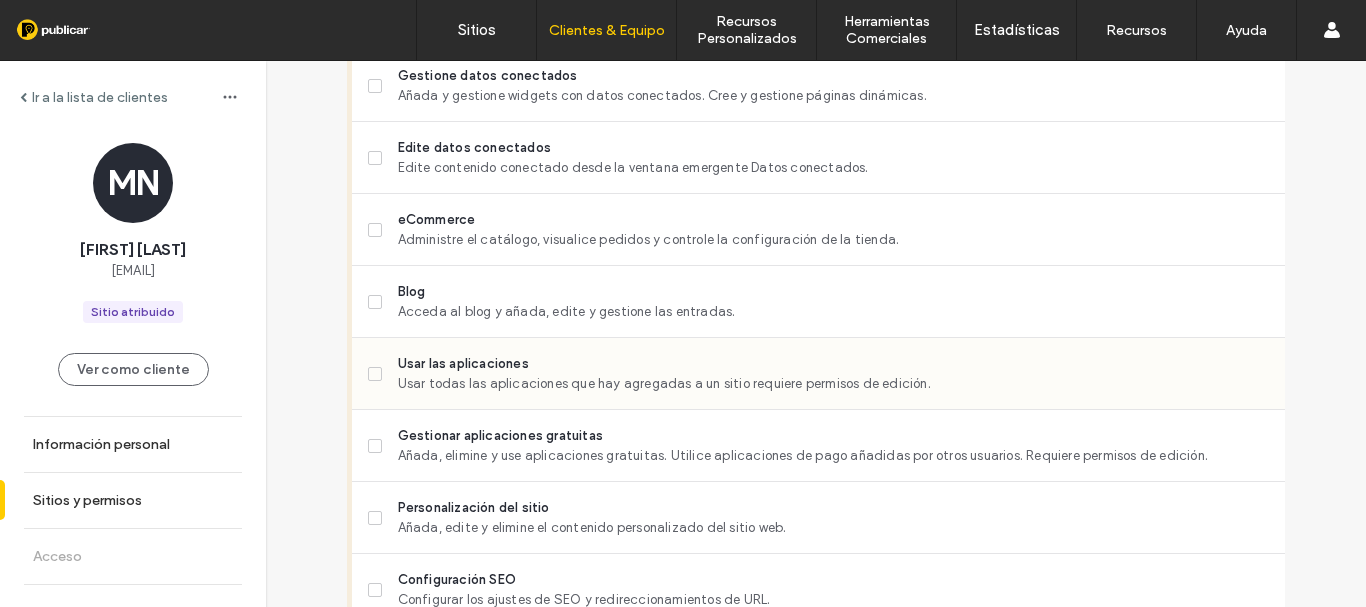 click on "Usar todas las aplicaciones que hay agregadas a un sitio requiere permisos de edición." at bounding box center [833, 384] 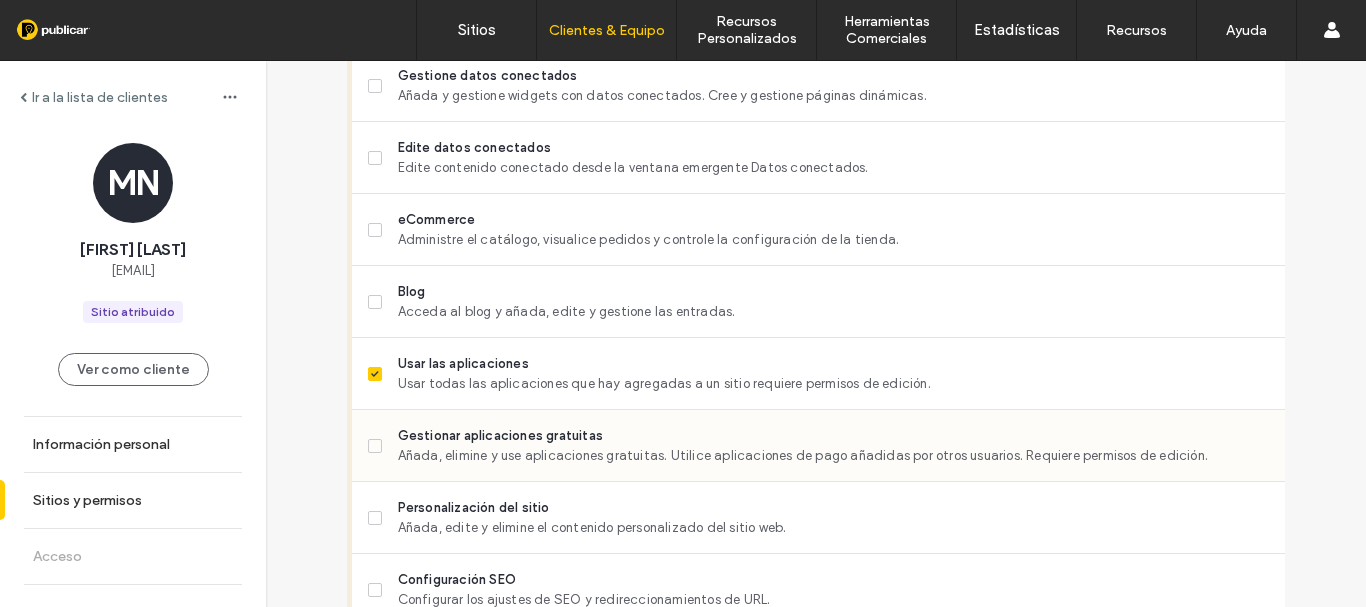 click on "Añada, elimine y use aplicaciones gratuitas. Utilice aplicaciones de pago añadidas por otros usuarios. Requiere permisos de edición." at bounding box center (833, 456) 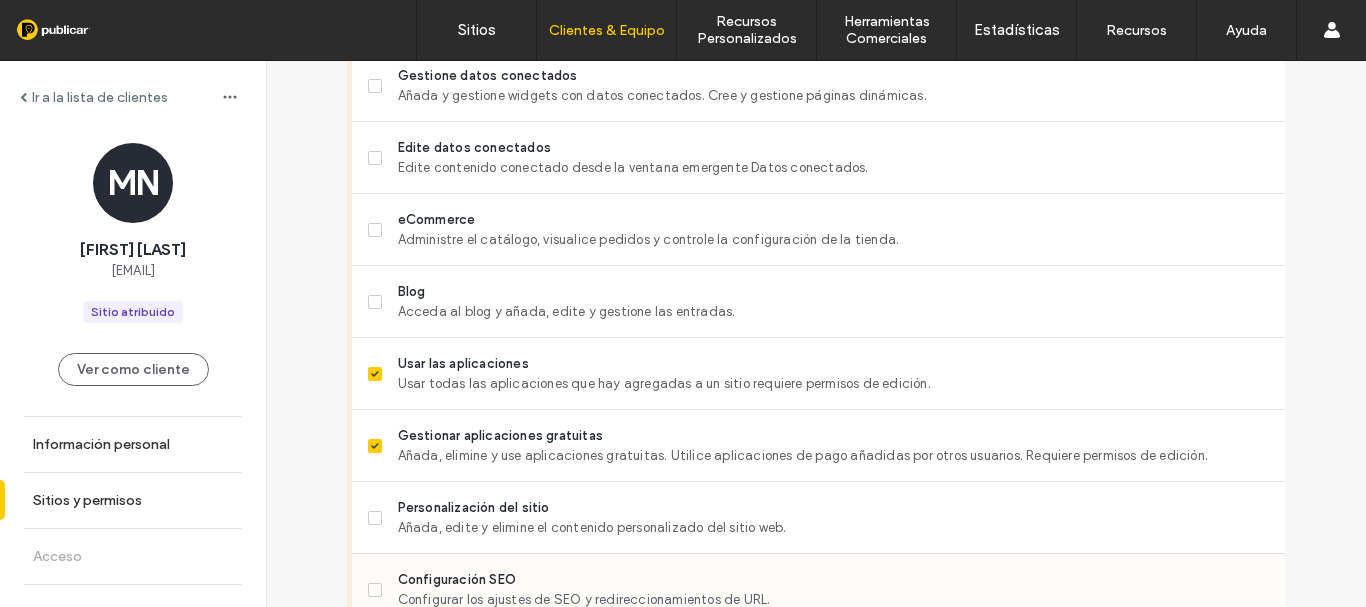 click on "Configuración SEO Configurar los ajustes de SEO y redireccionamientos de URL." at bounding box center [826, 589] 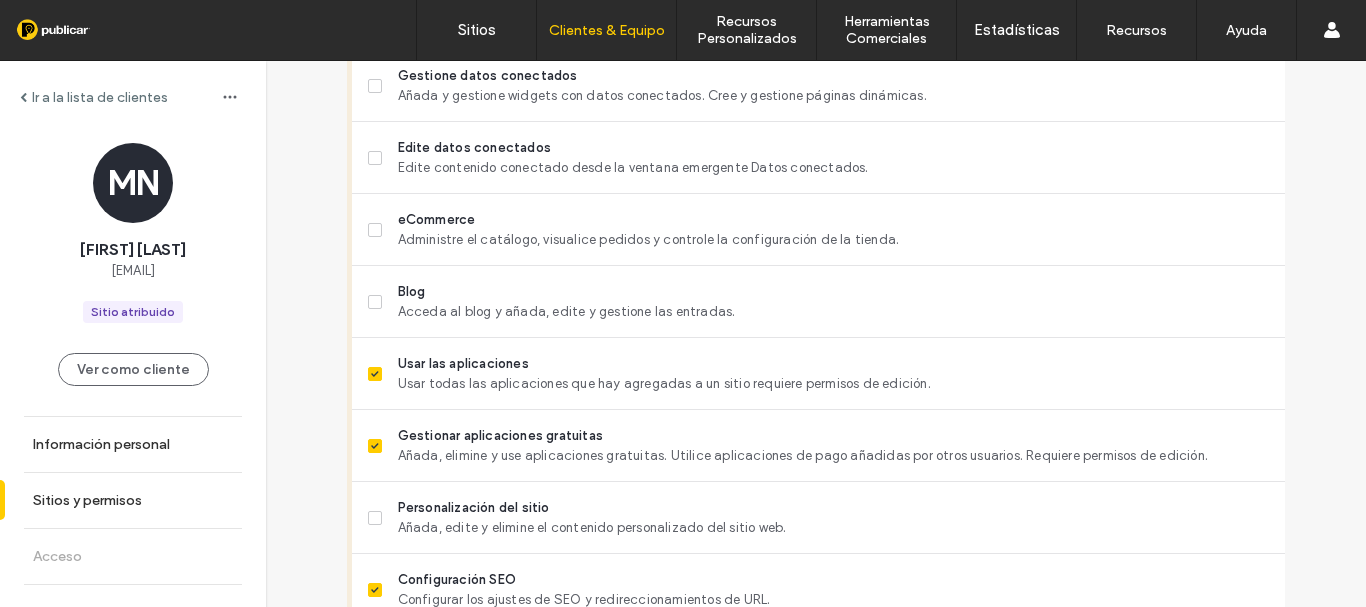 scroll, scrollTop: 1800, scrollLeft: 0, axis: vertical 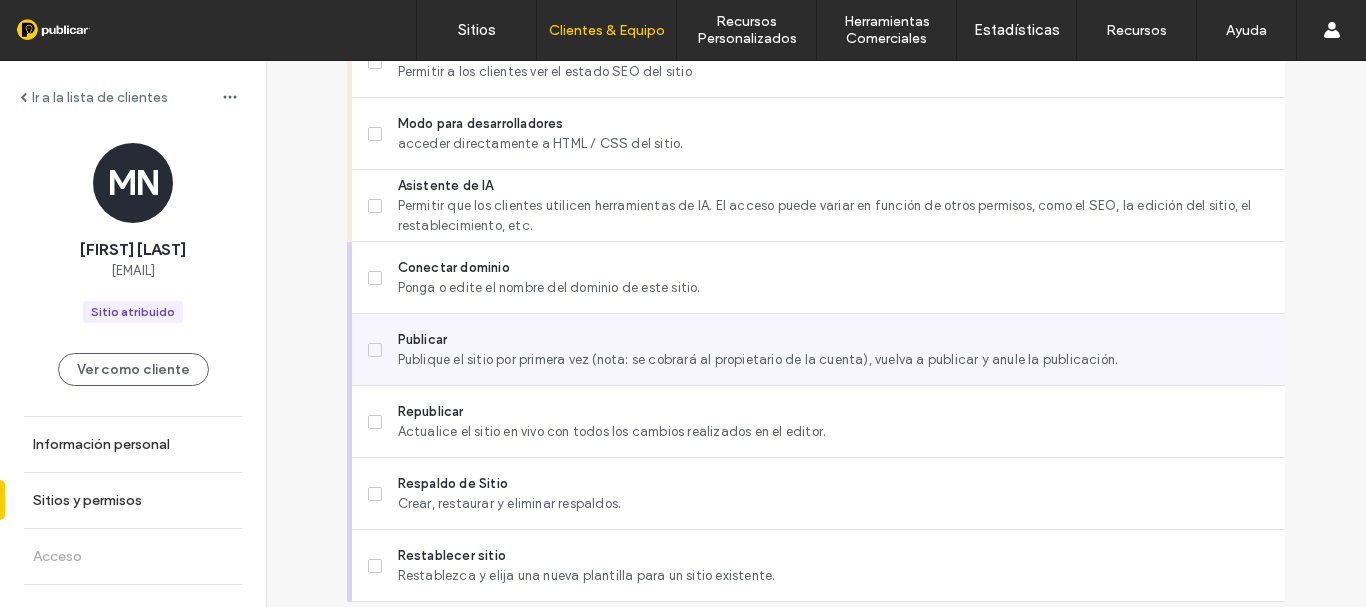 click on "Publicar Publique el sitio por primera vez (nota: se cobrará al propietario de la cuenta), vuelva a publicar y anule la publicación." at bounding box center [826, 349] 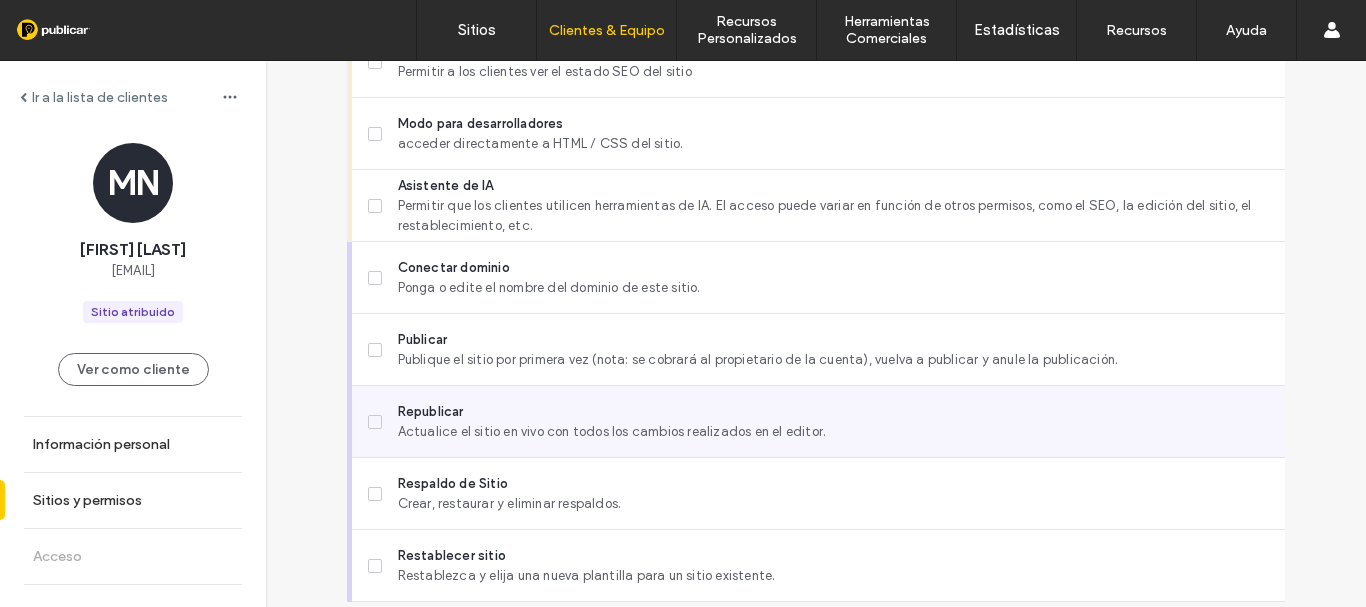 click on "Actualice el sitio en vivo con todos los cambios realizados en el editor." at bounding box center [833, 432] 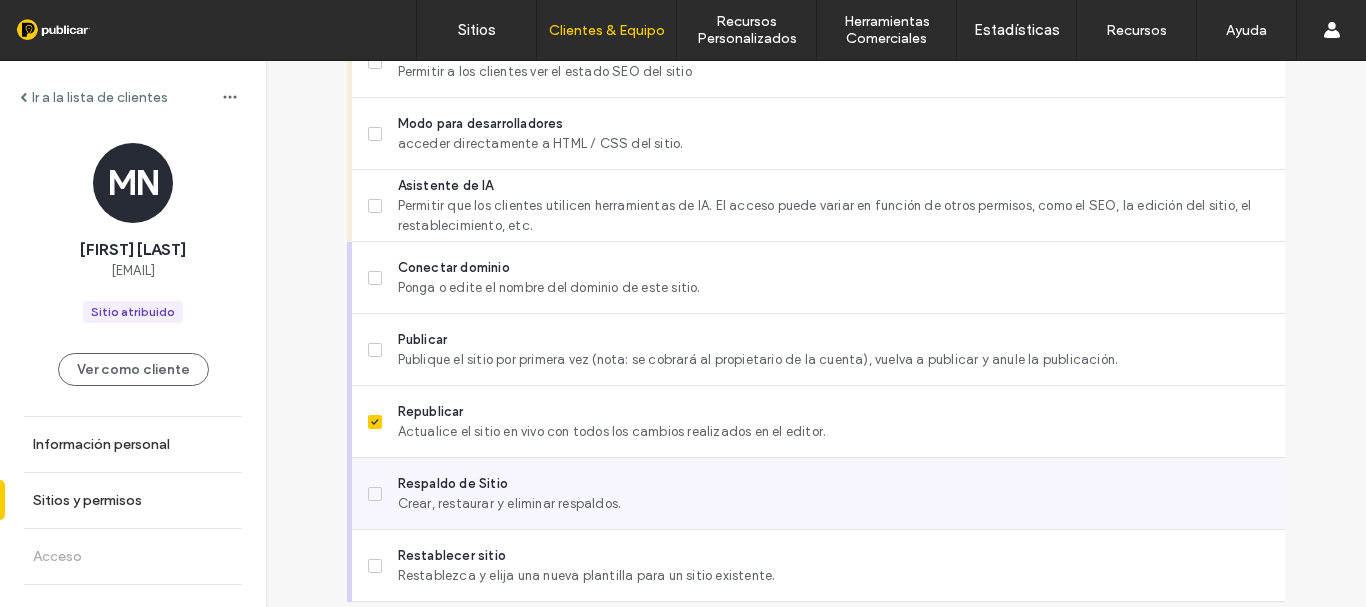 click on "Crear, restaurar y eliminar respaldos." at bounding box center (833, 504) 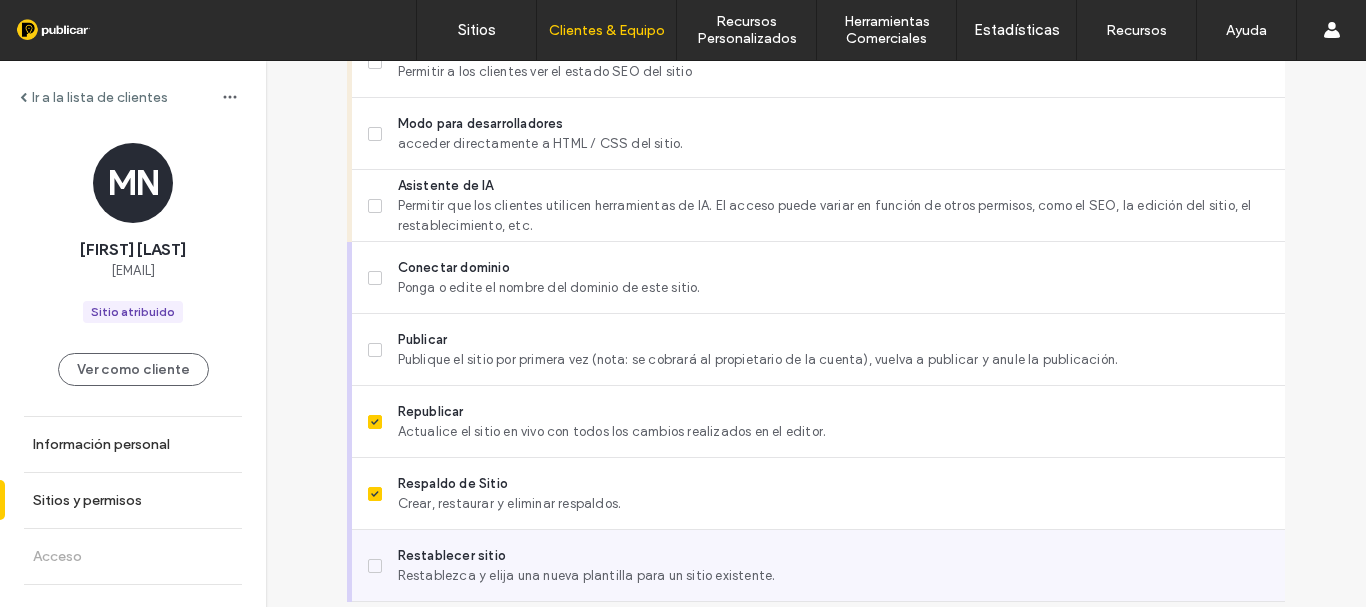 click on "Restablecer sitio Restablezca y elija una nueva plantilla para un sitio existente." at bounding box center [826, 565] 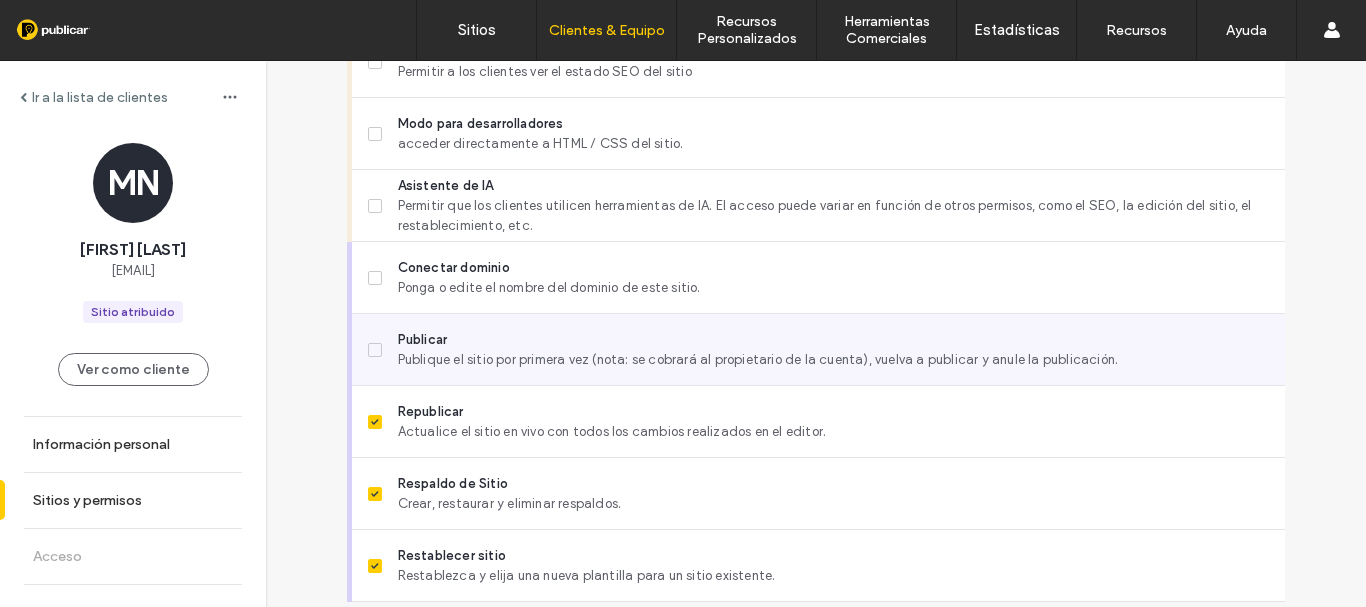 click on "Publicar" at bounding box center [833, 340] 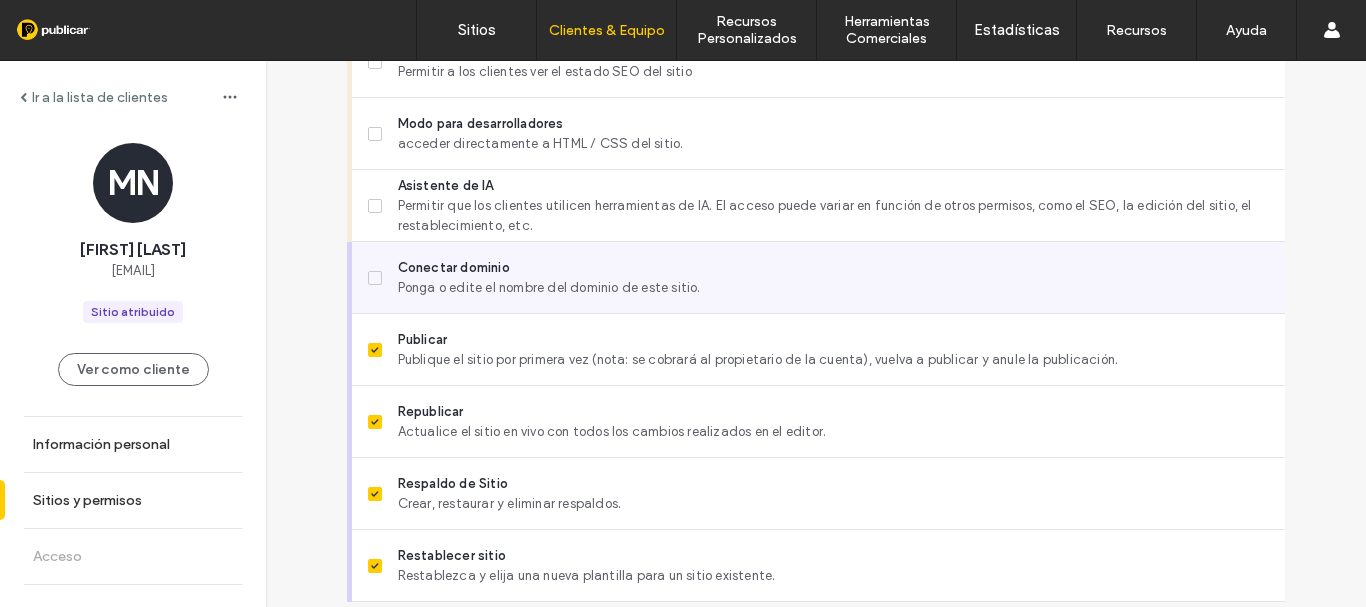 click on "Ponga o edite el nombre del dominio de este sitio." at bounding box center [833, 288] 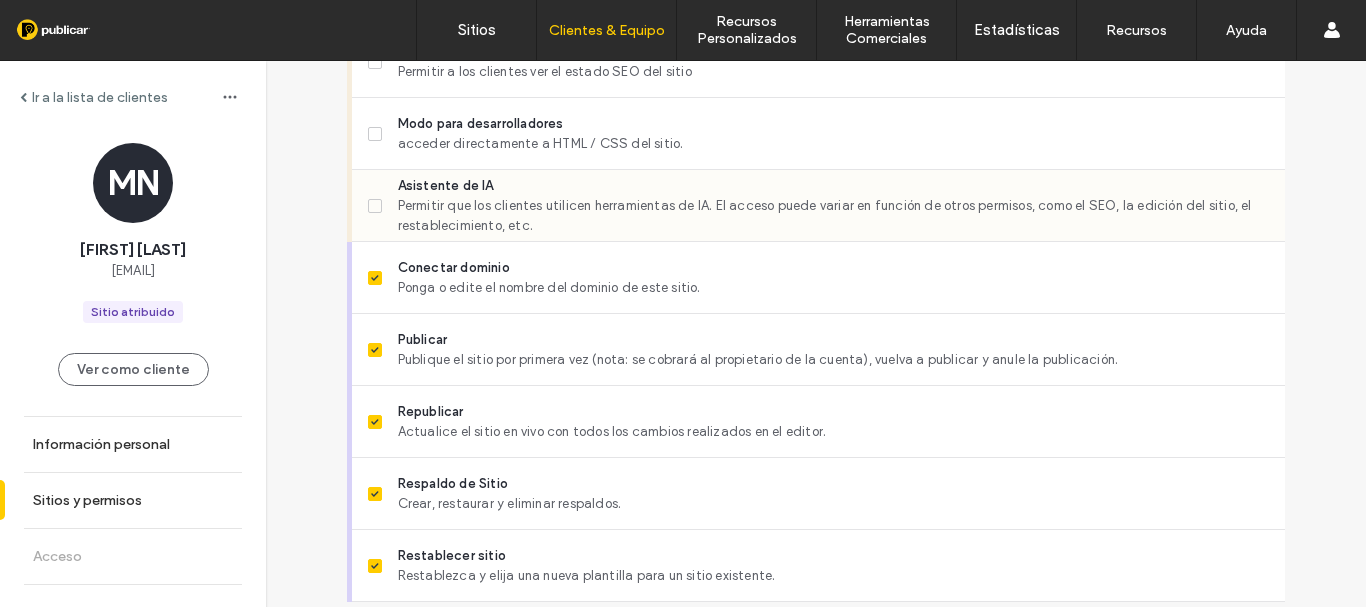 click on "Permitir que los clientes utilicen herramientas de IA. El acceso puede variar en función de otros permisos, como el SEO, la edición del sitio, el restablecimiento, etc." at bounding box center (833, 216) 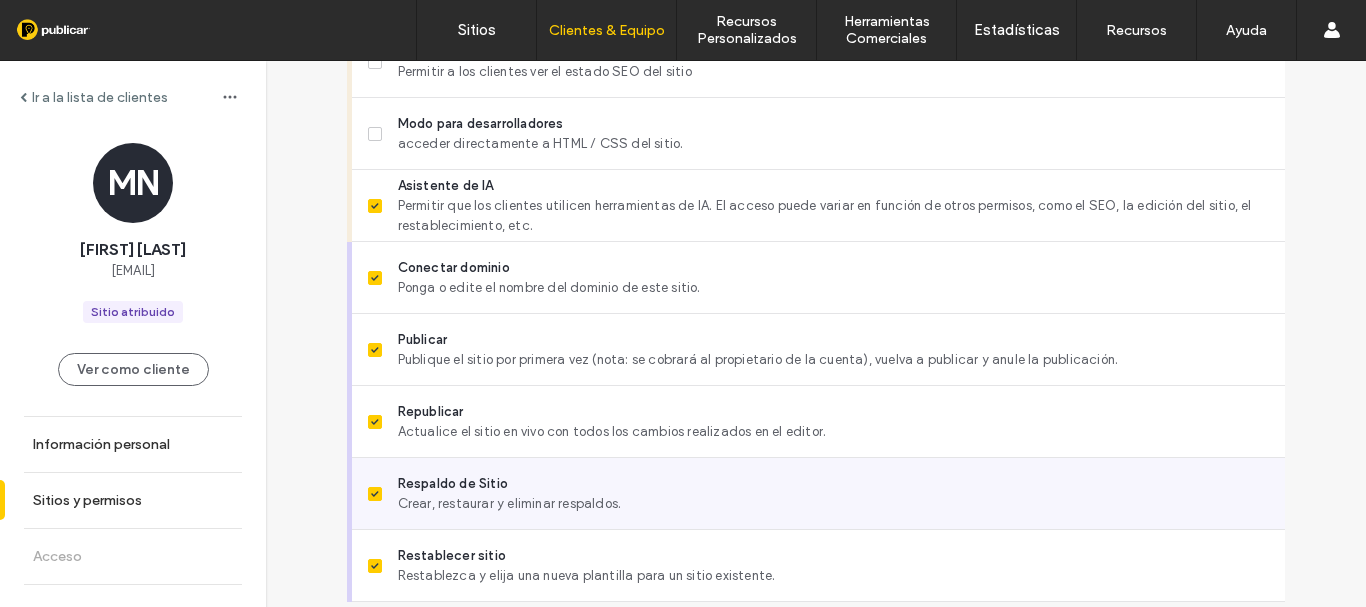 scroll, scrollTop: 1868, scrollLeft: 0, axis: vertical 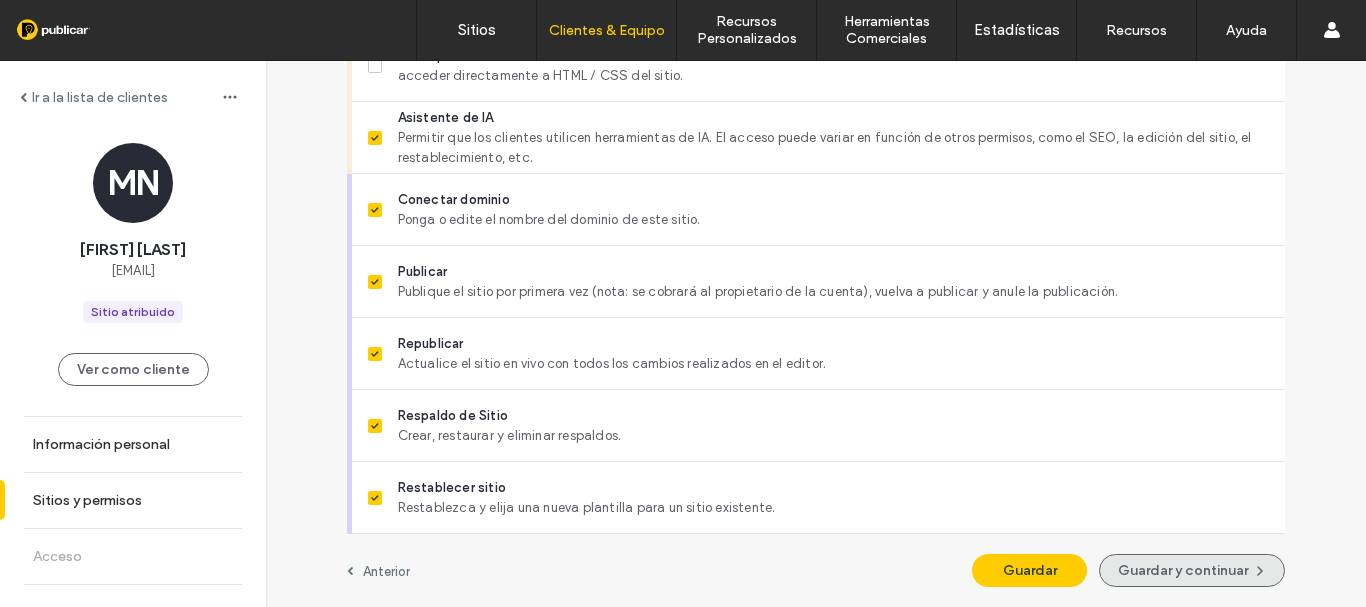 click on "Guardar y continuar" at bounding box center [1192, 570] 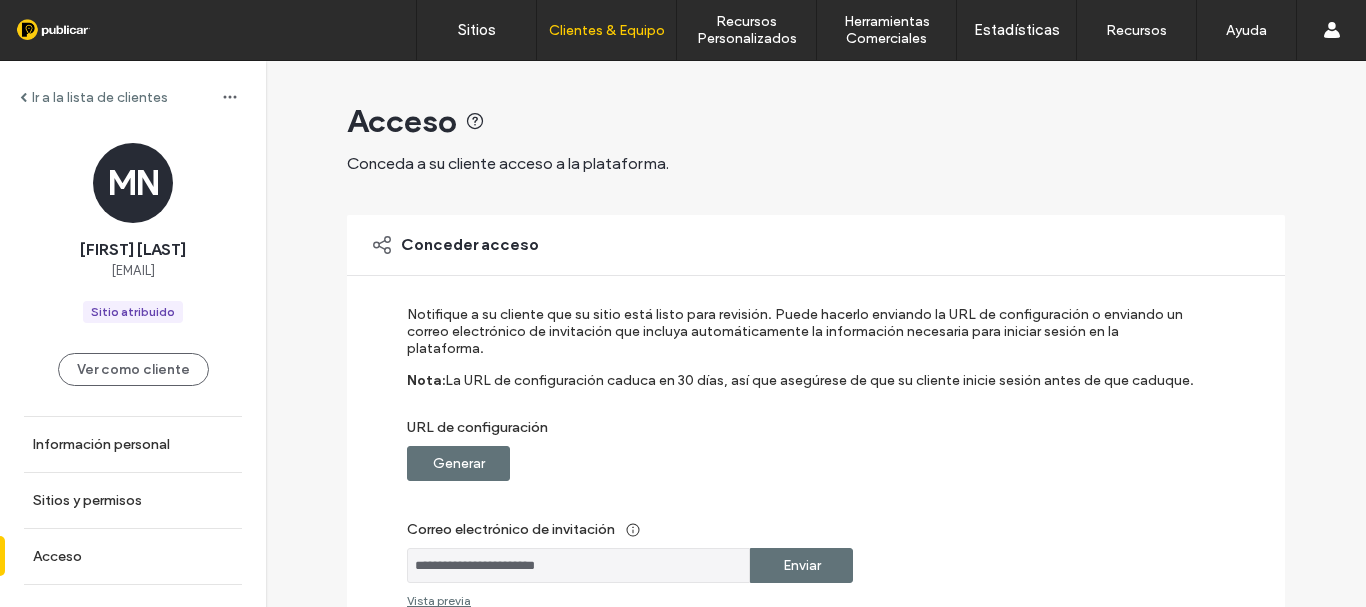 click on "Generar" at bounding box center [459, 463] 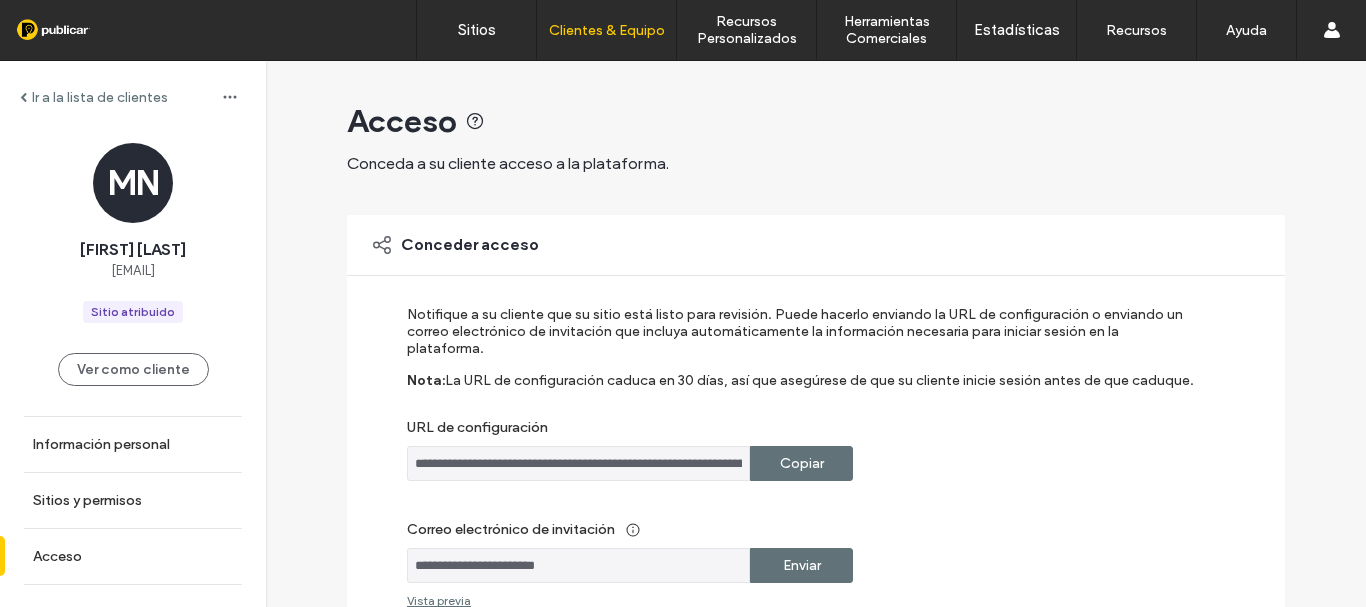 click on "Copiar" at bounding box center [802, 463] 